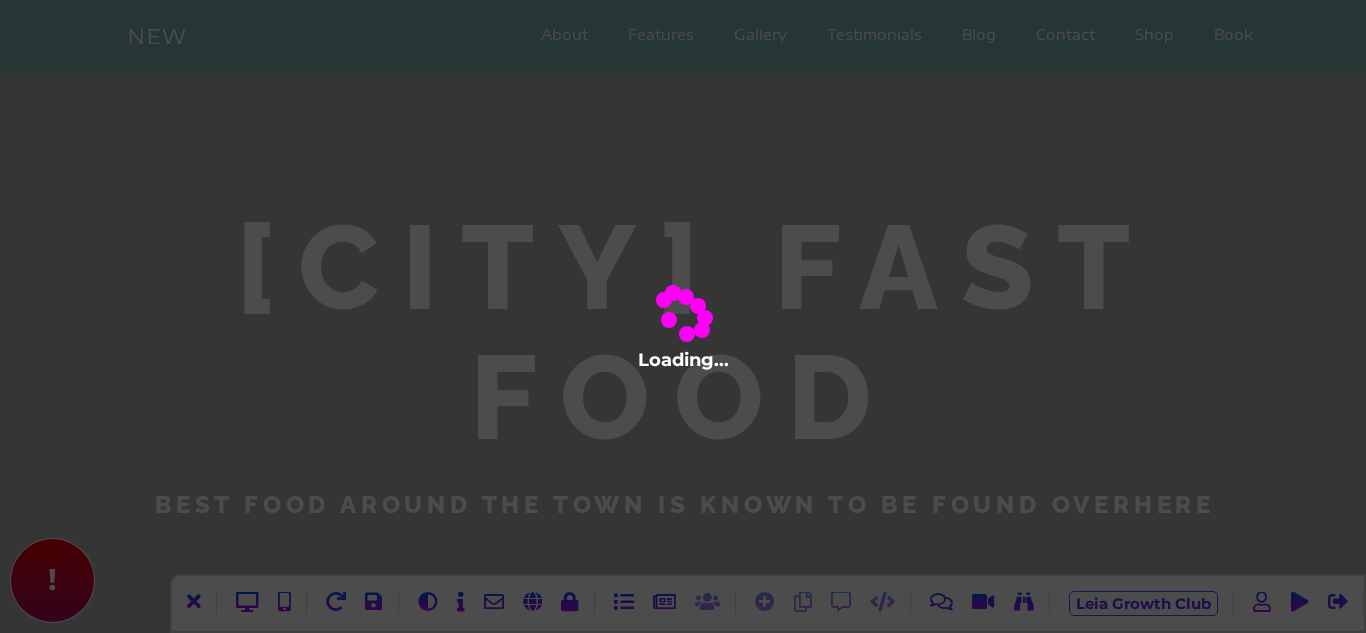 scroll, scrollTop: 0, scrollLeft: 0, axis: both 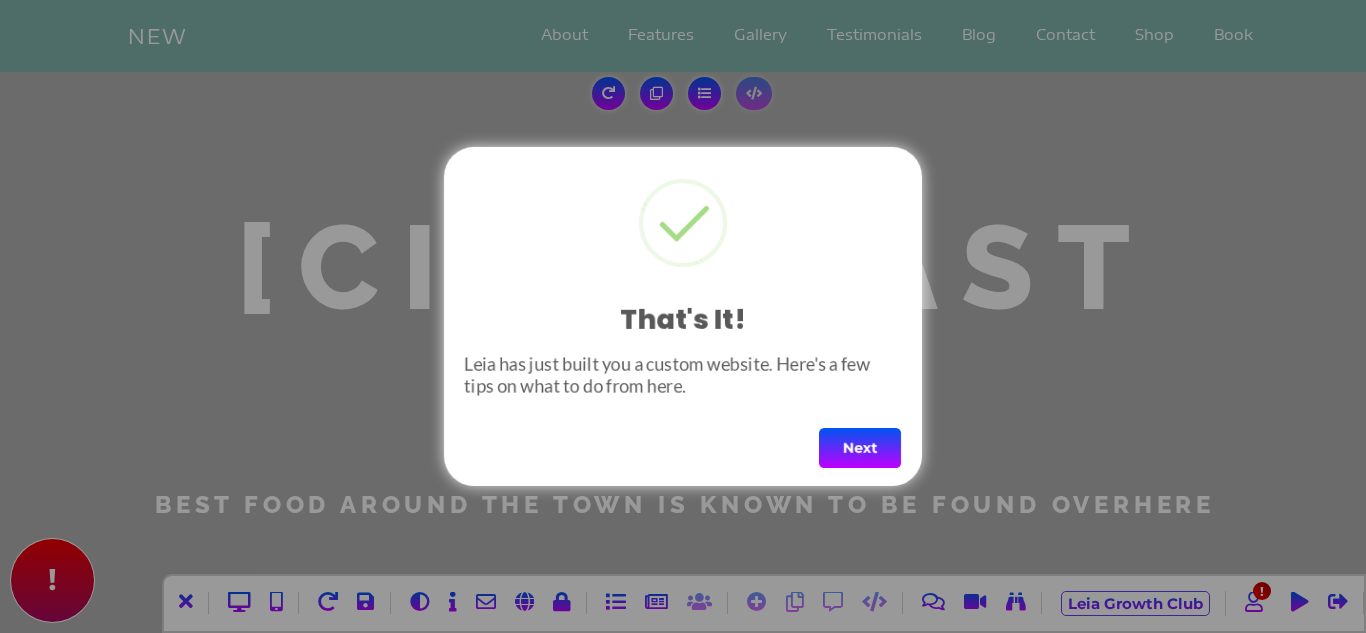 click on "Next" at bounding box center (860, 448) 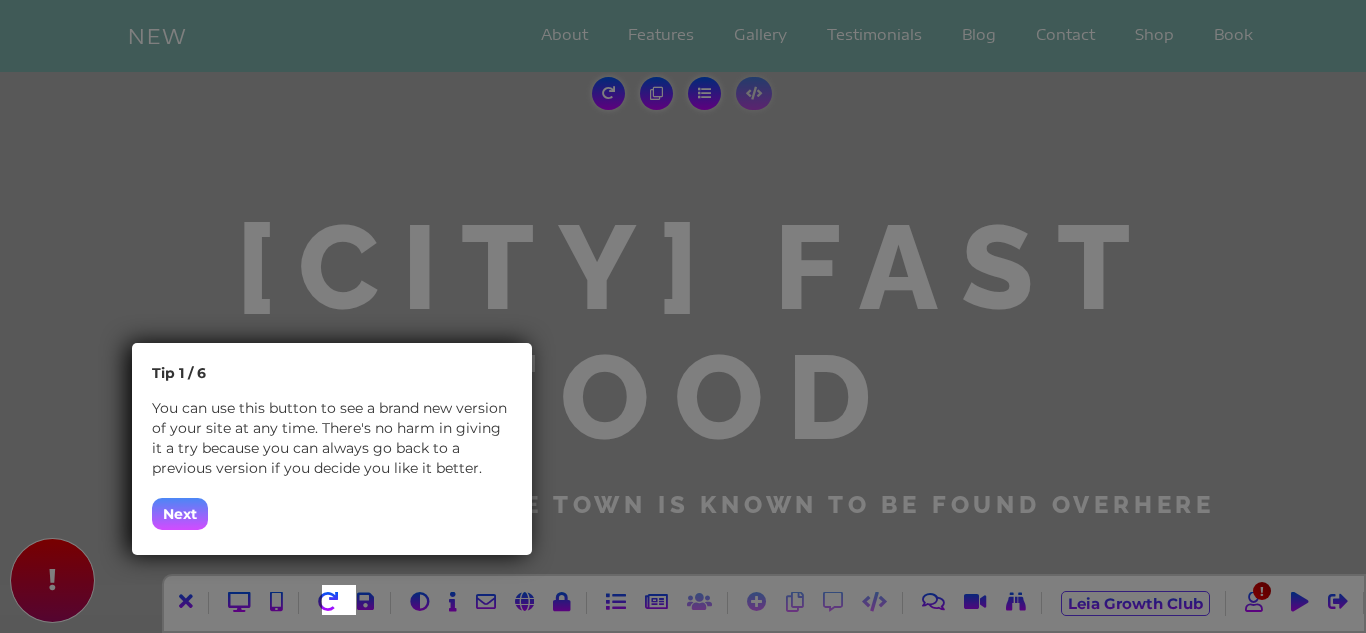 click on "Next" at bounding box center (180, 514) 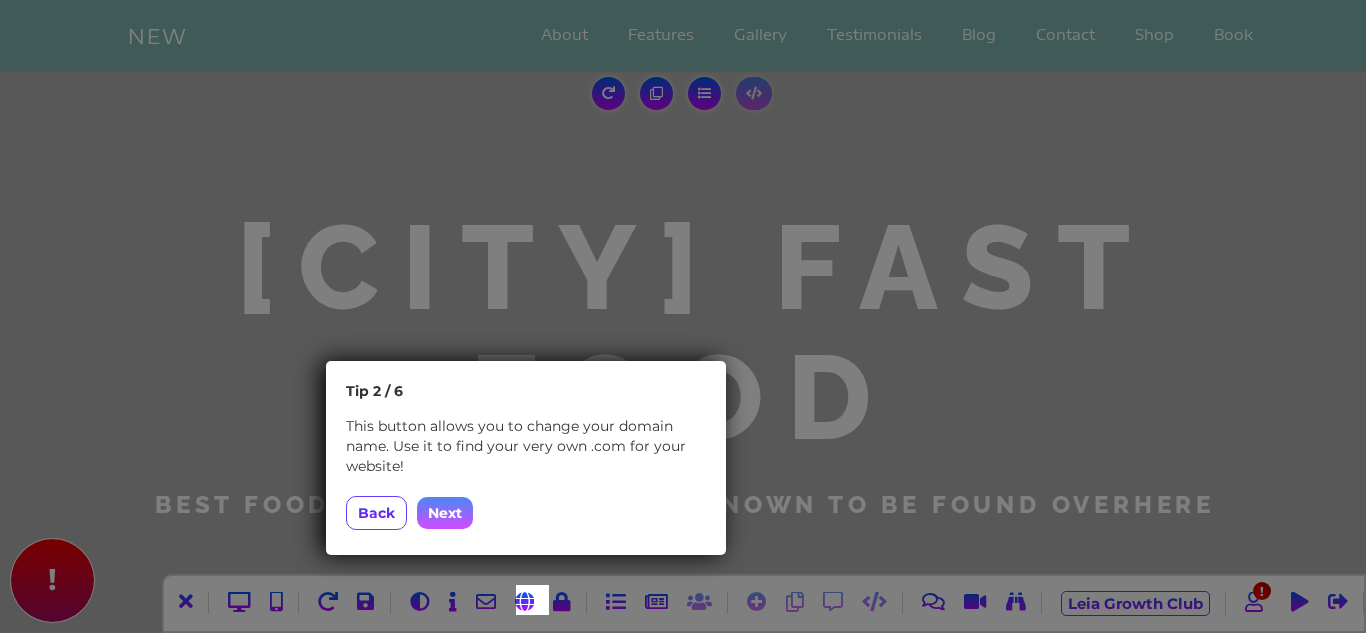 click on "Next" at bounding box center (445, 513) 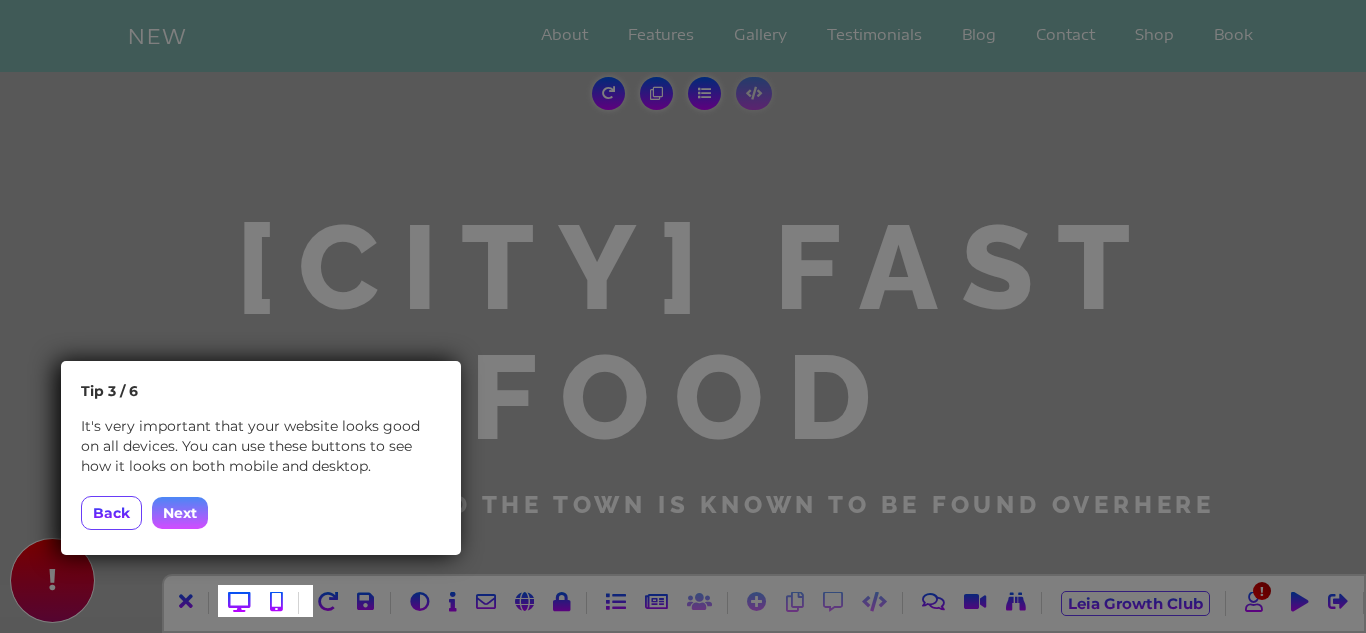 click on "Next" at bounding box center [180, 513] 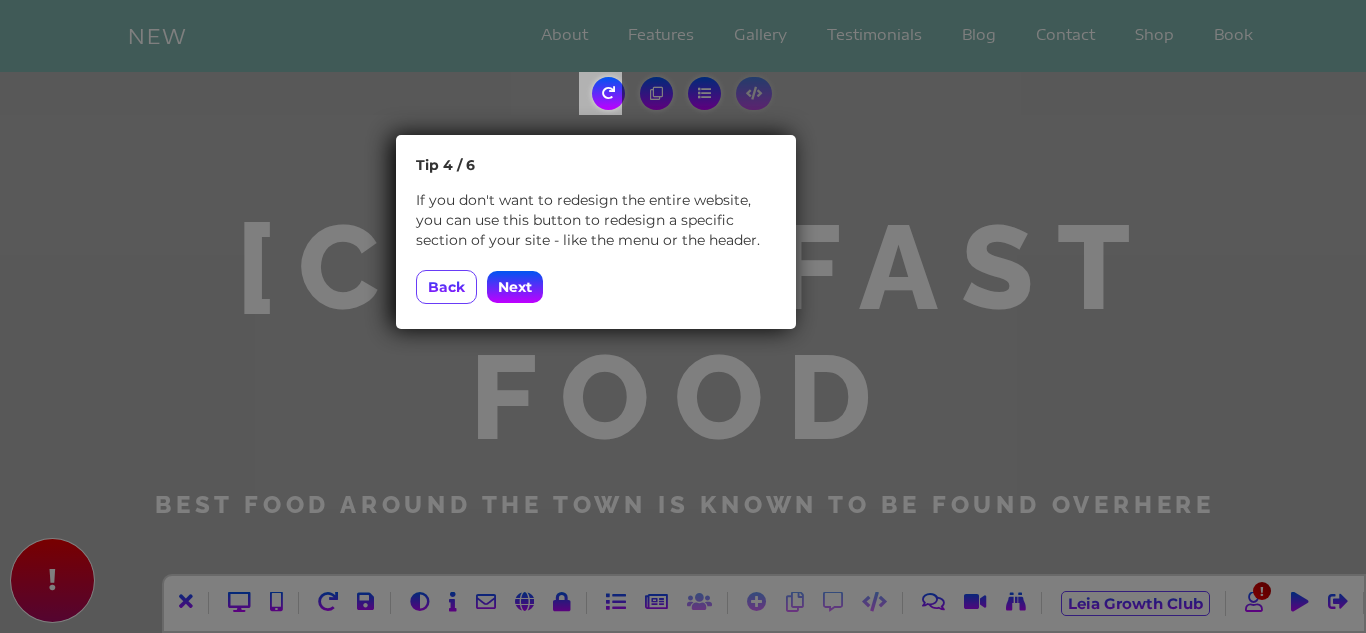 click on "Tip 4 / 6 If you don't want to redesign the entire website, you can use this button to redesign a specific section of your site - like the menu or the header. Back Next" at bounding box center [596, 232] 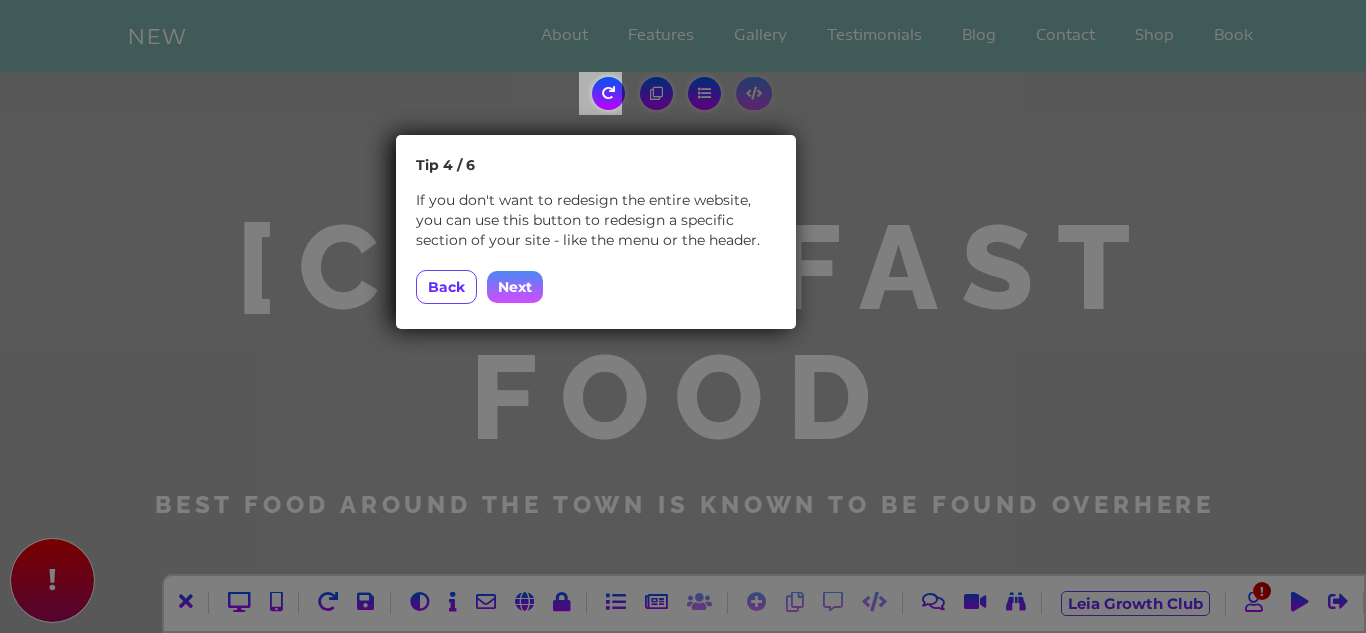 click on "Next" at bounding box center (515, 287) 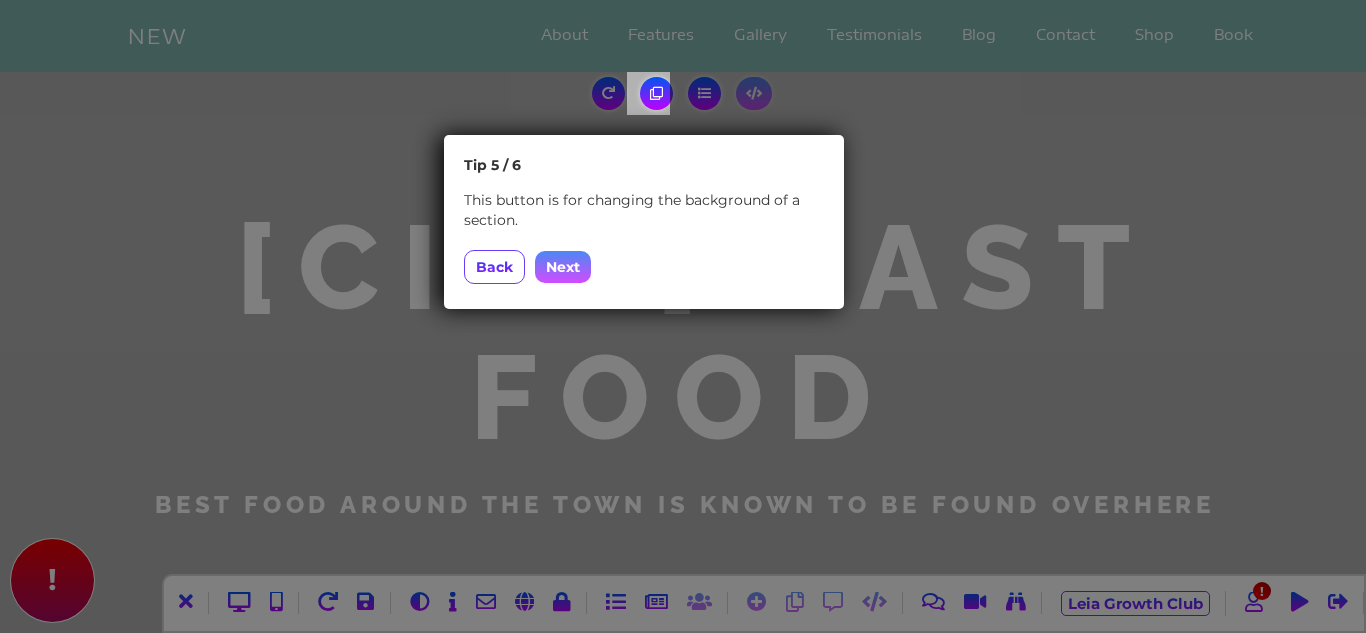 click on "Next" at bounding box center [563, 267] 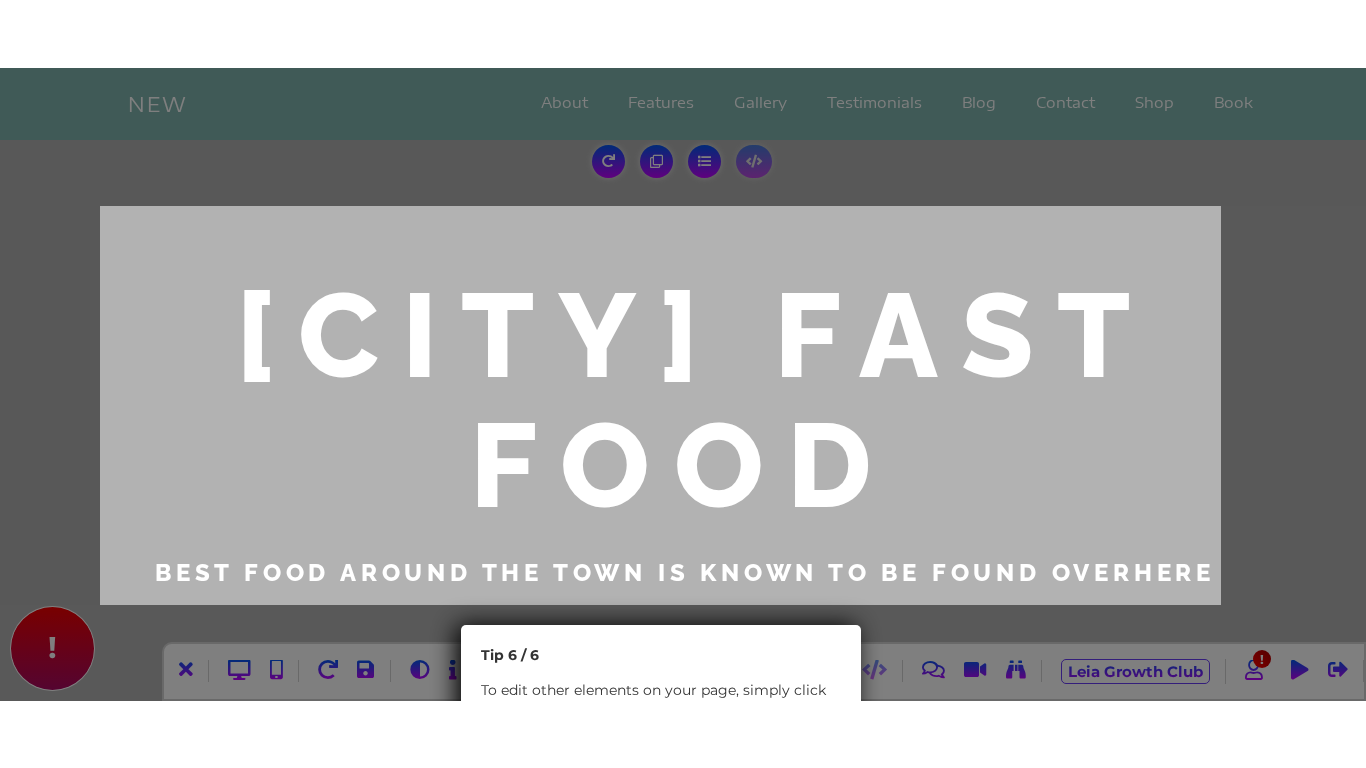 scroll, scrollTop: 99, scrollLeft: 0, axis: vertical 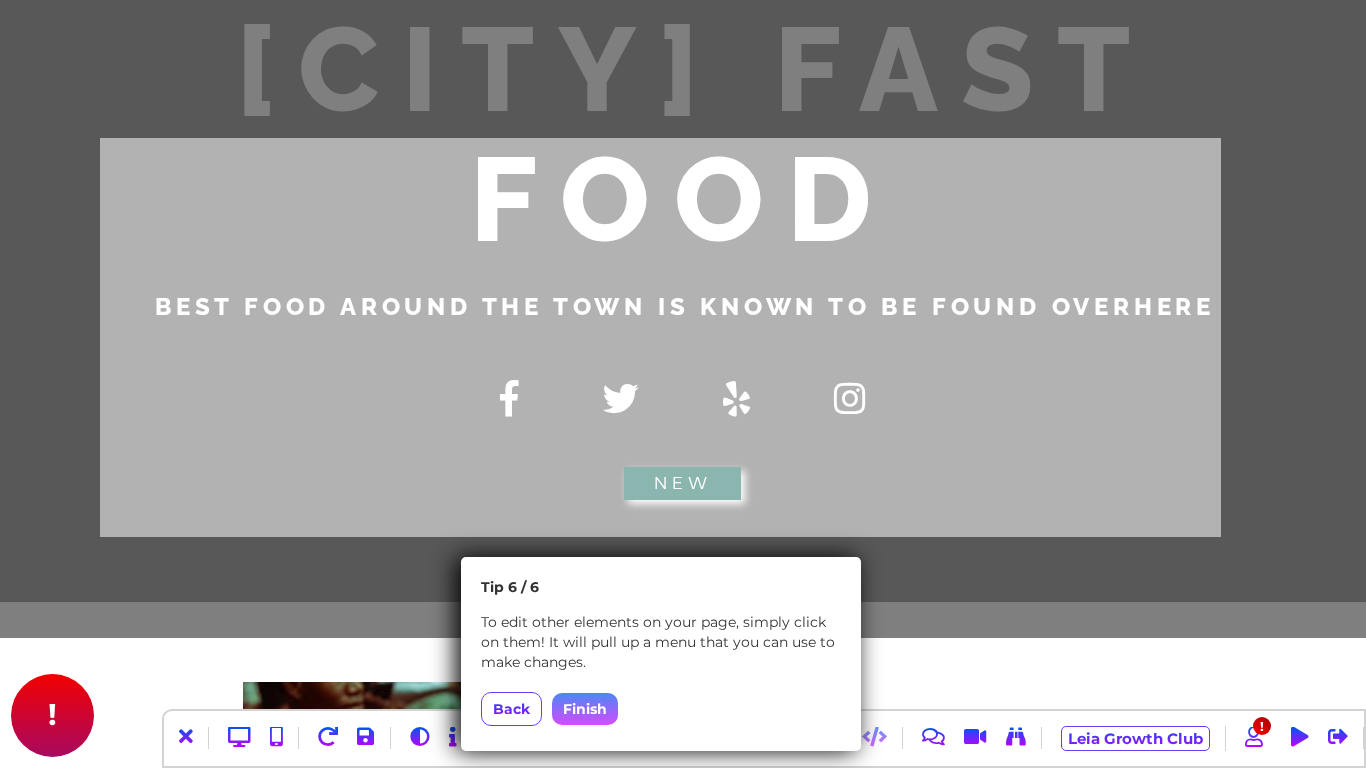 click on "Finish" at bounding box center (585, 709) 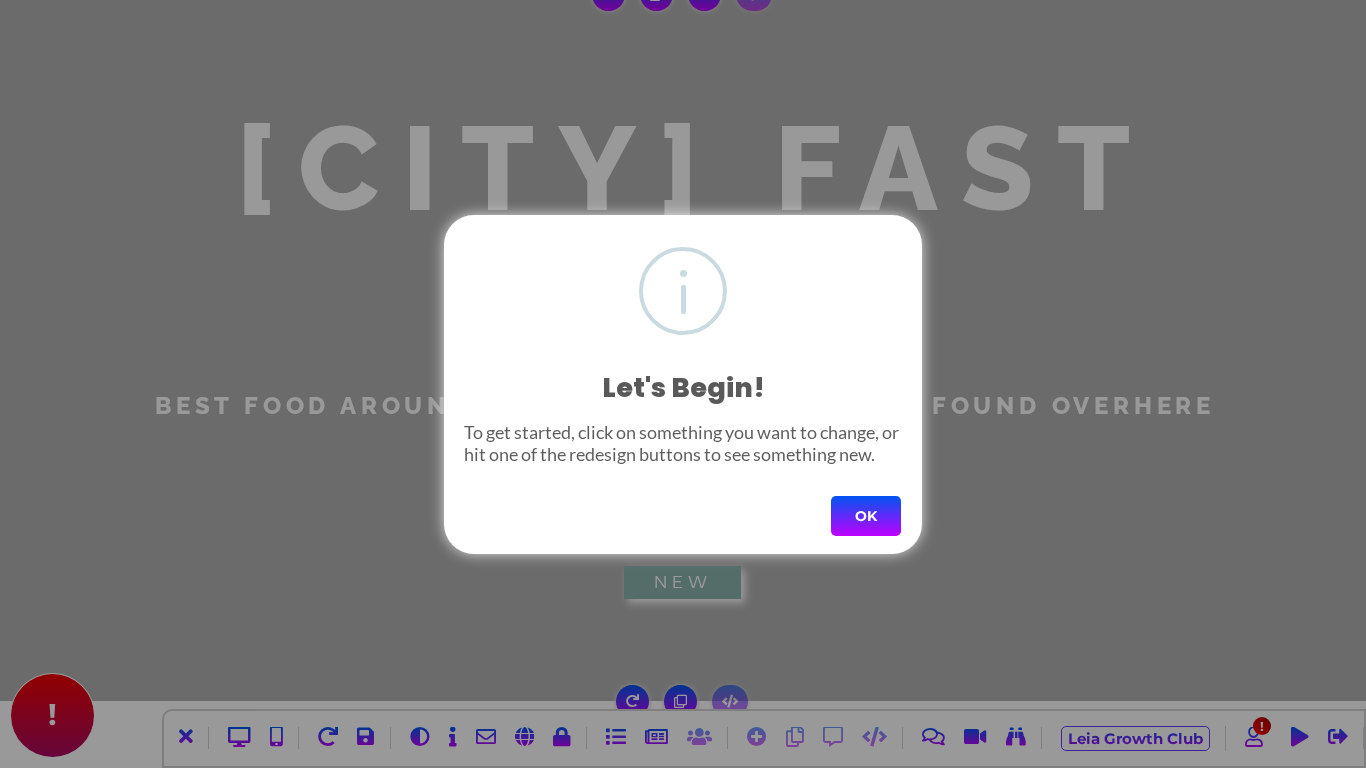 click on "OK" at bounding box center [866, 516] 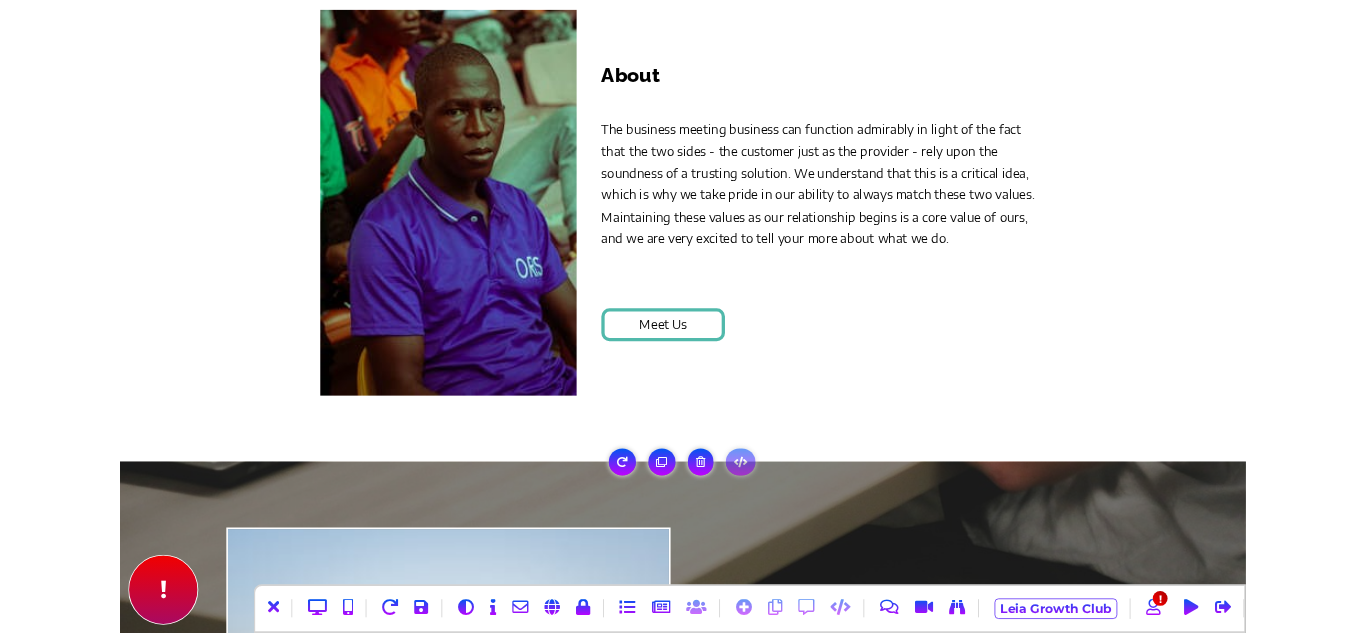 scroll, scrollTop: 867, scrollLeft: 0, axis: vertical 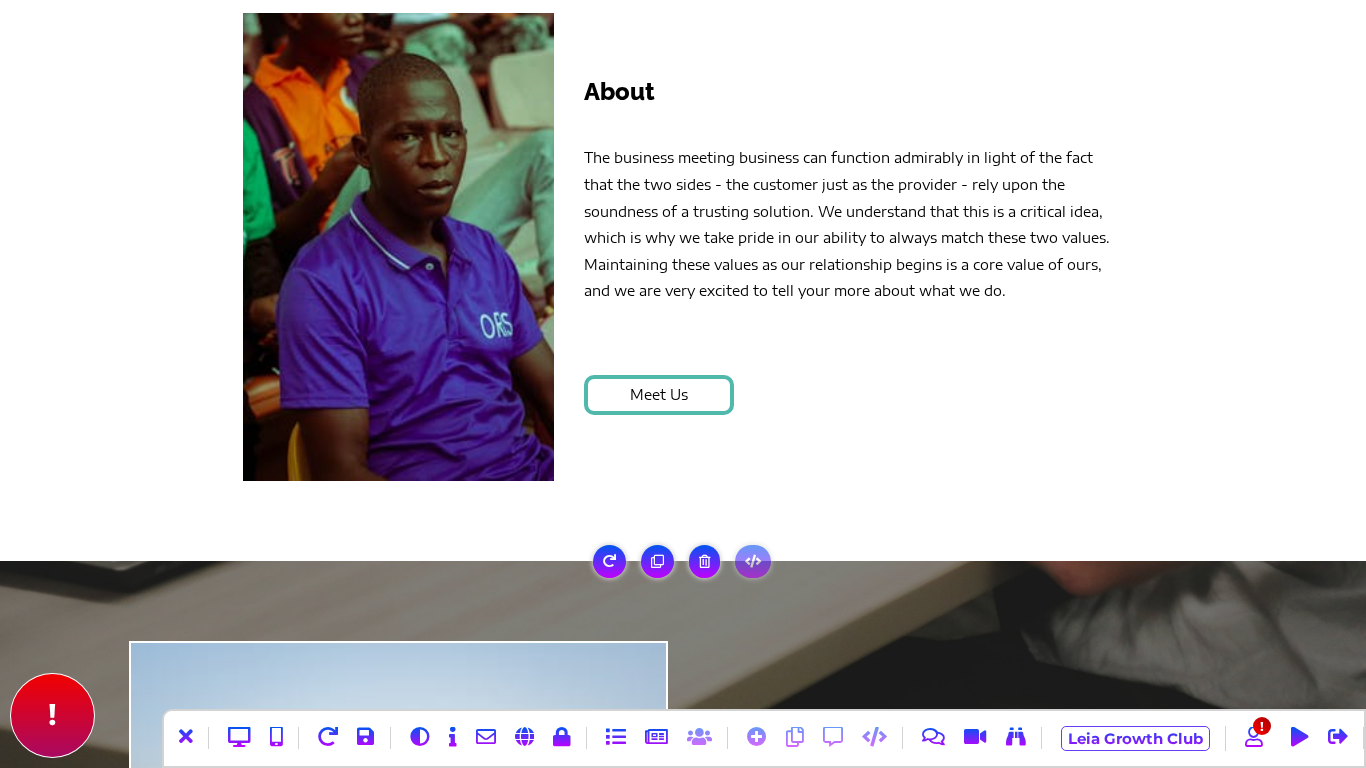 type 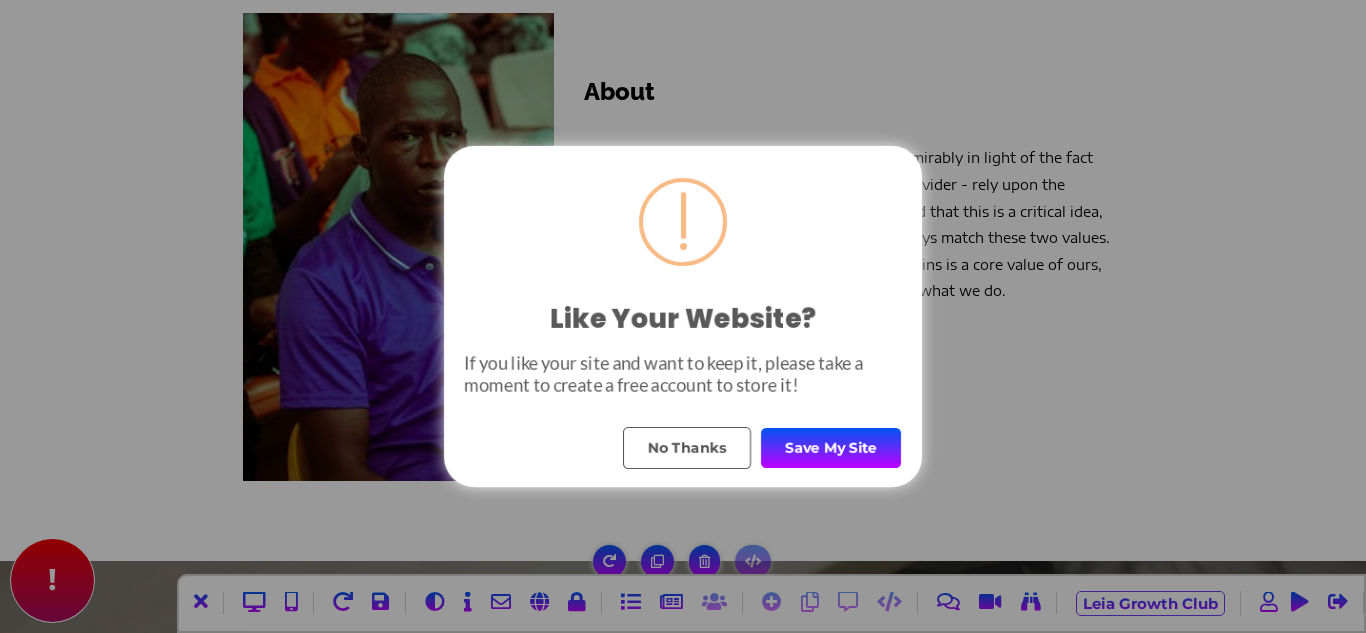 click on "Save My Site" at bounding box center [831, 448] 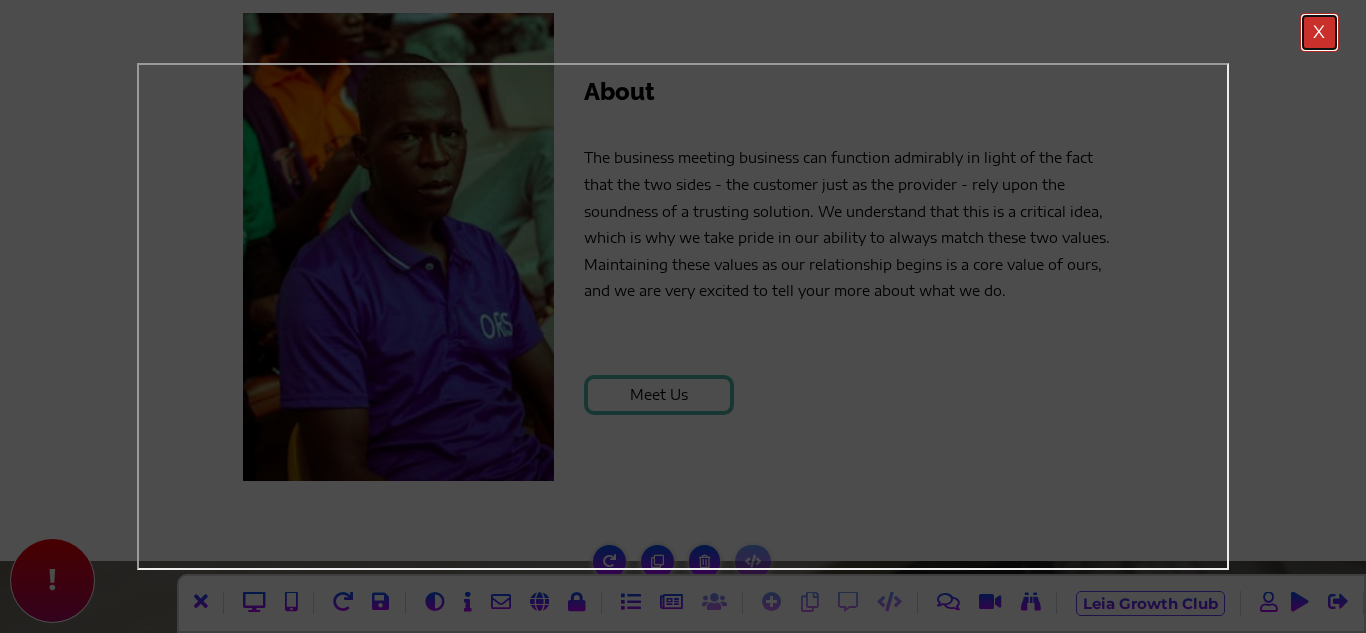 click on "X" at bounding box center (1319, 33) 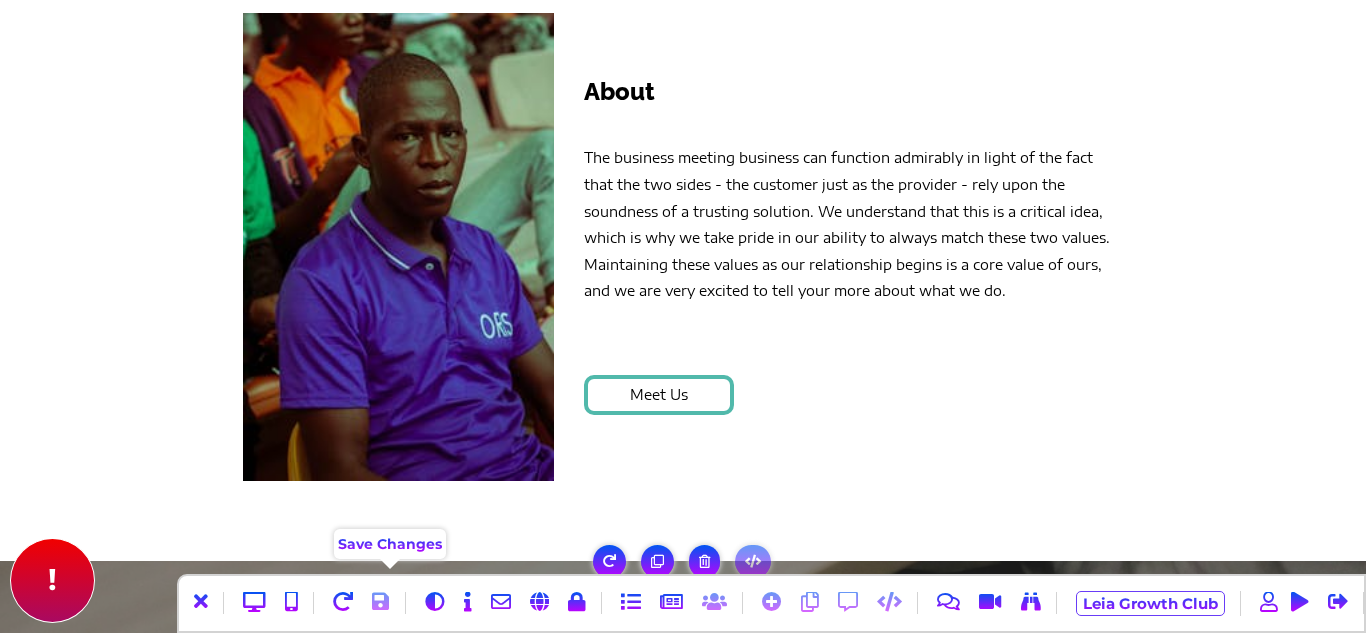 click at bounding box center (381, 602) 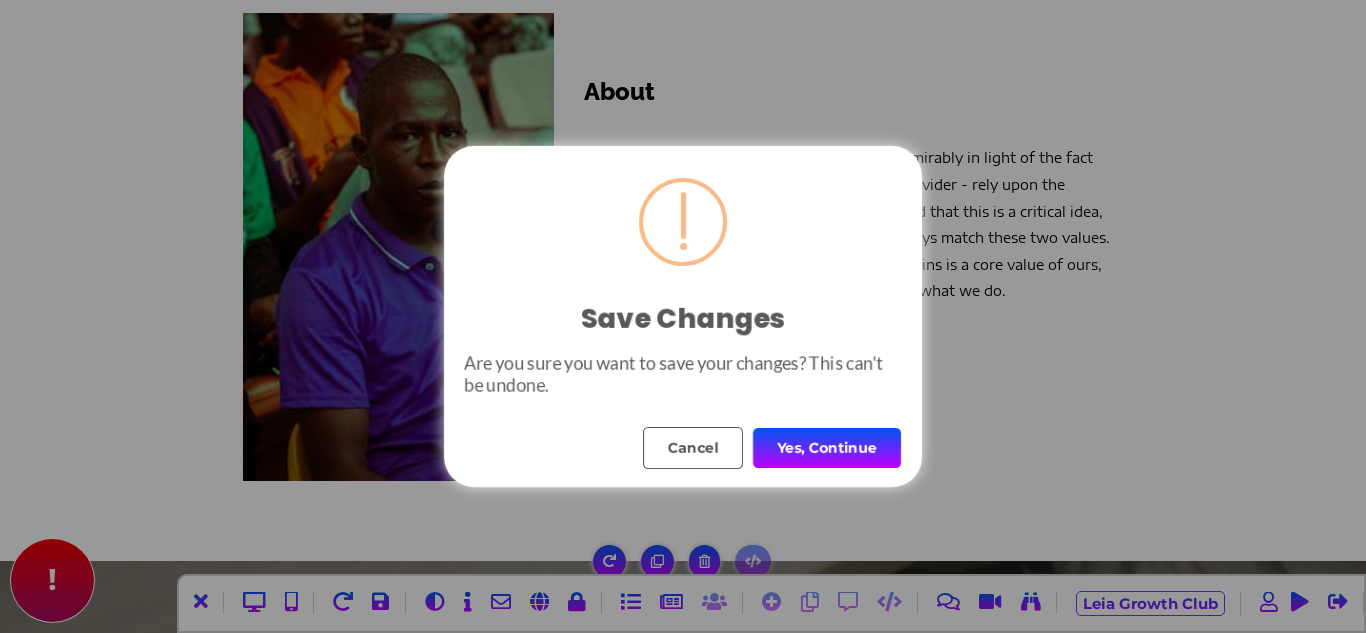 click on "Yes, Continue" at bounding box center [827, 448] 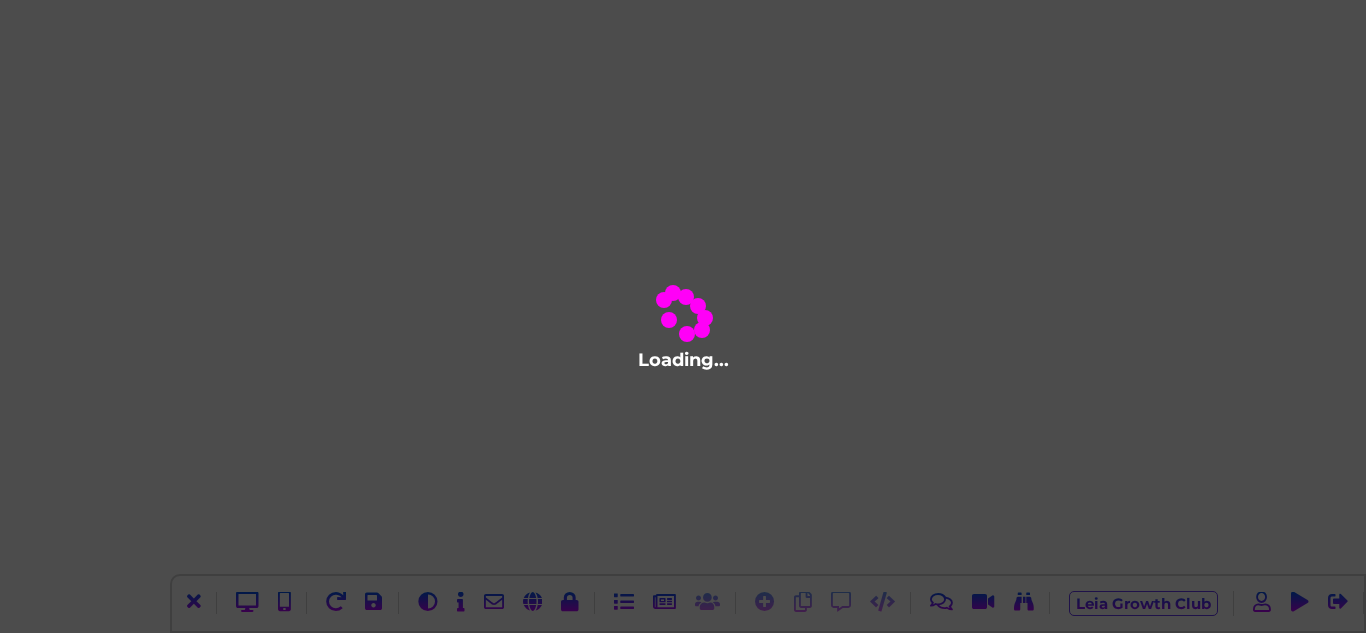 scroll, scrollTop: 0, scrollLeft: 0, axis: both 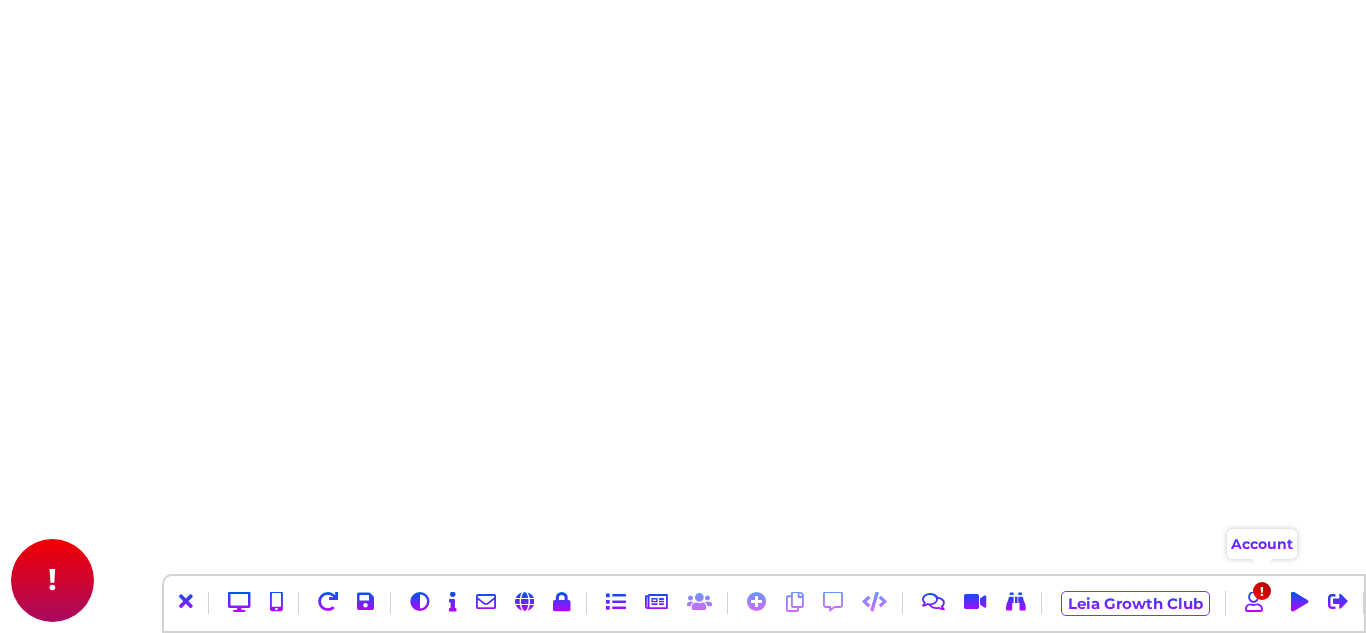 click on "!" at bounding box center [1262, 591] 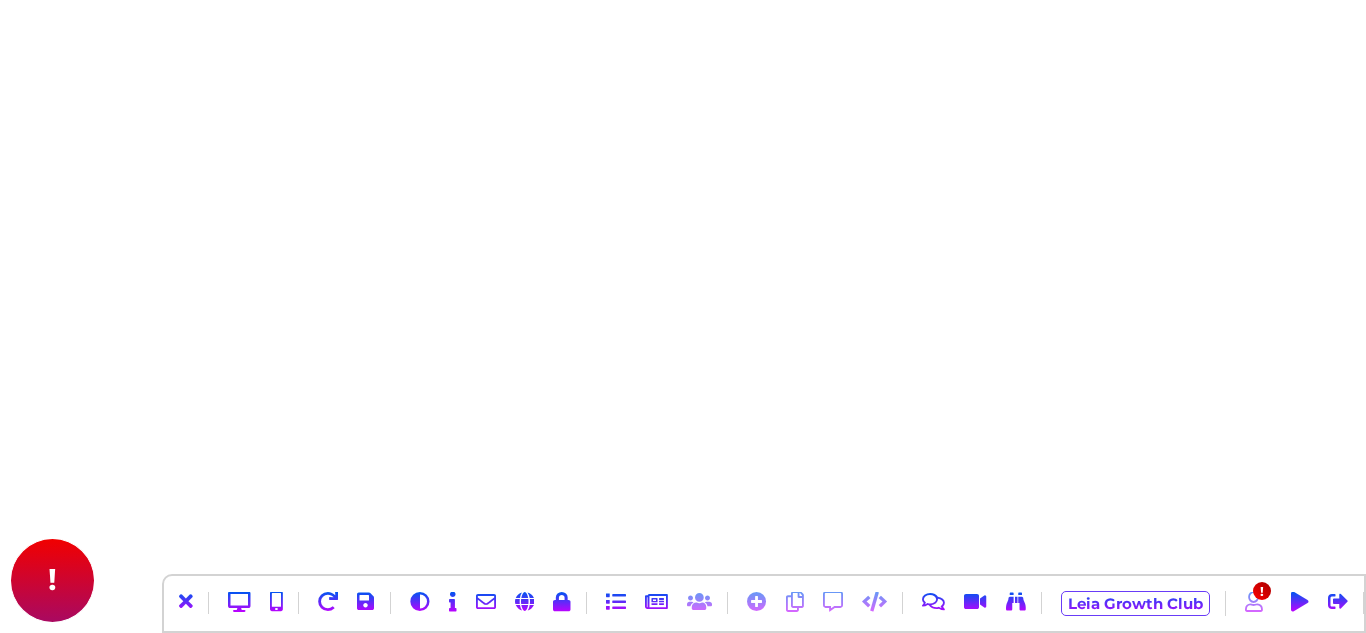 click at bounding box center (1254, 602) 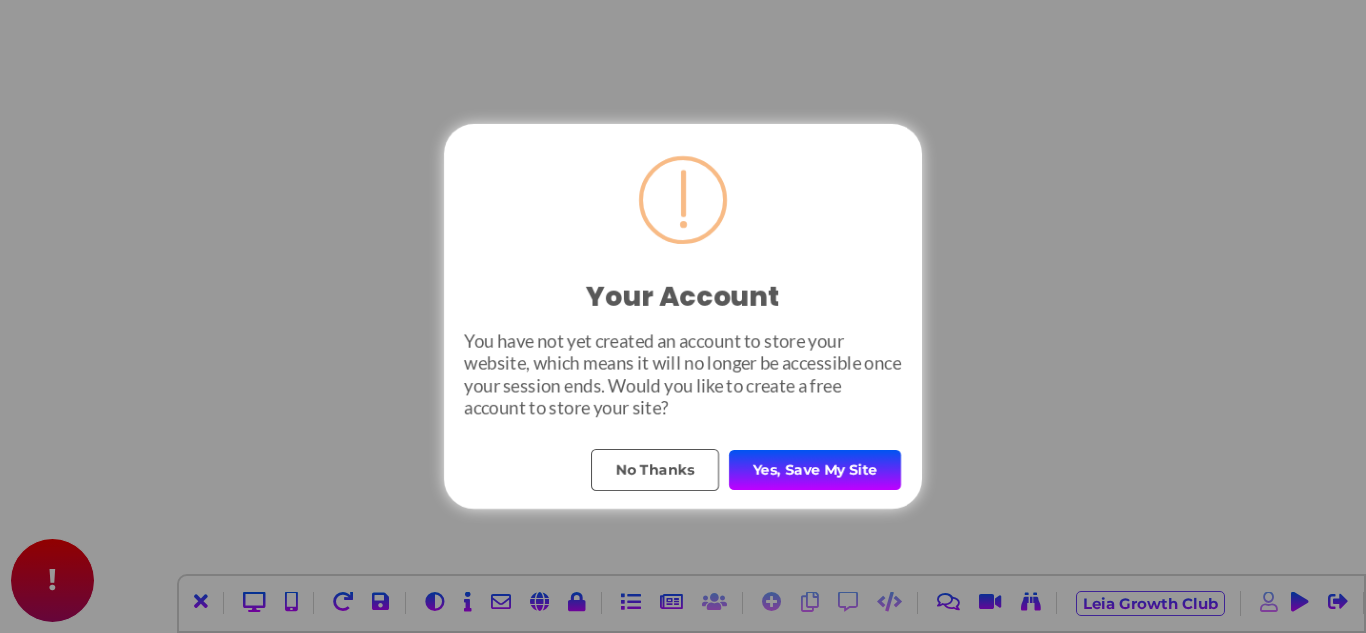 click on "Your Account You have not yet created an account to store your website, which means it will no longer be accessible once your session ends. Would you like to create a free account to store your site?
No Thanks
Yes, Save My Site" at bounding box center (683, 316) 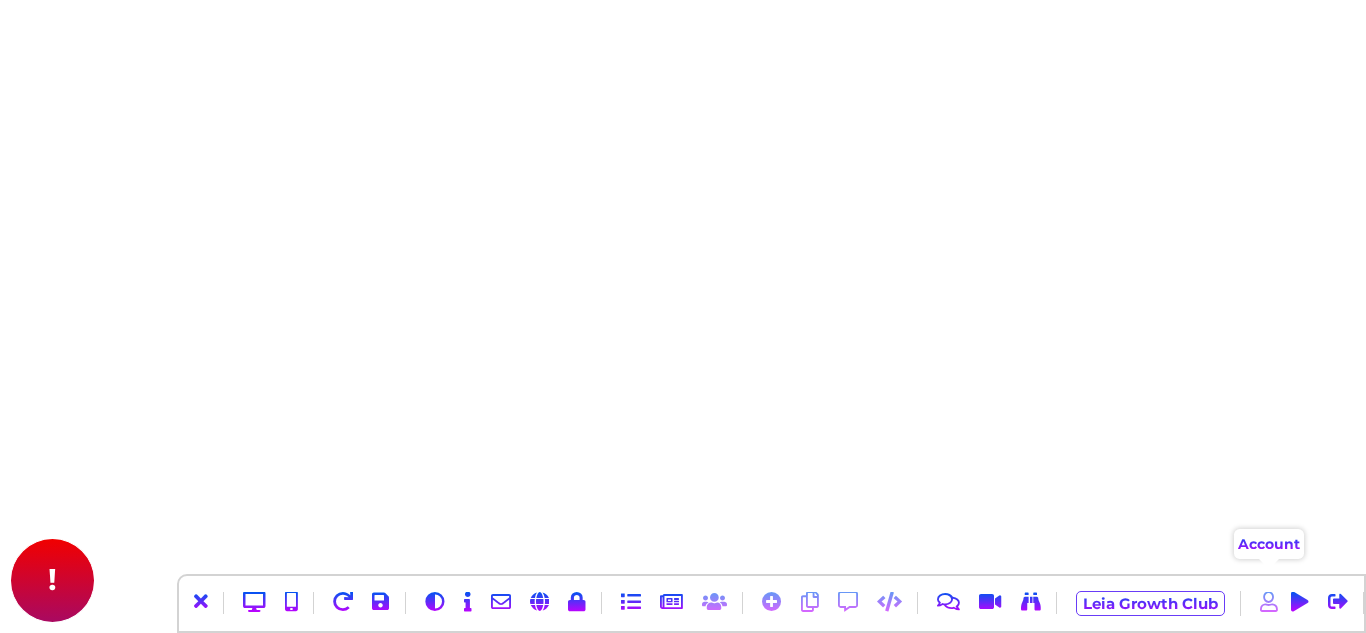 click at bounding box center (1269, 602) 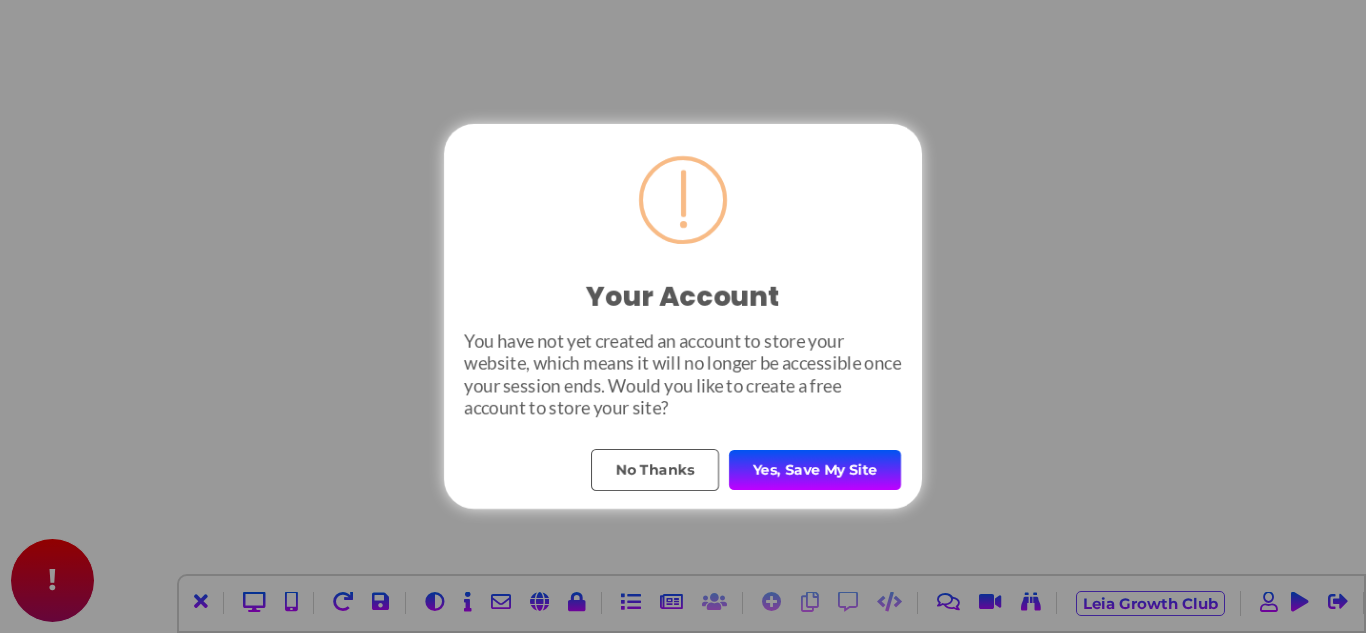 click on "Yes, Save My Site" at bounding box center [815, 470] 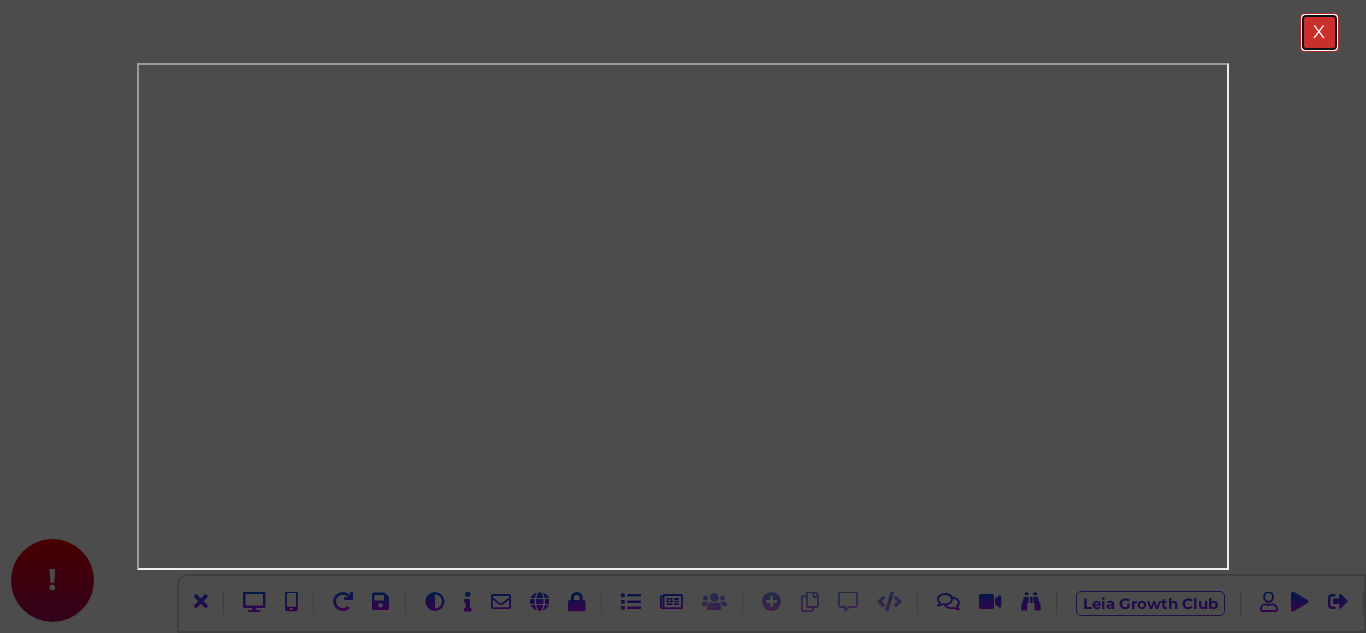 click on "X" at bounding box center (1319, 33) 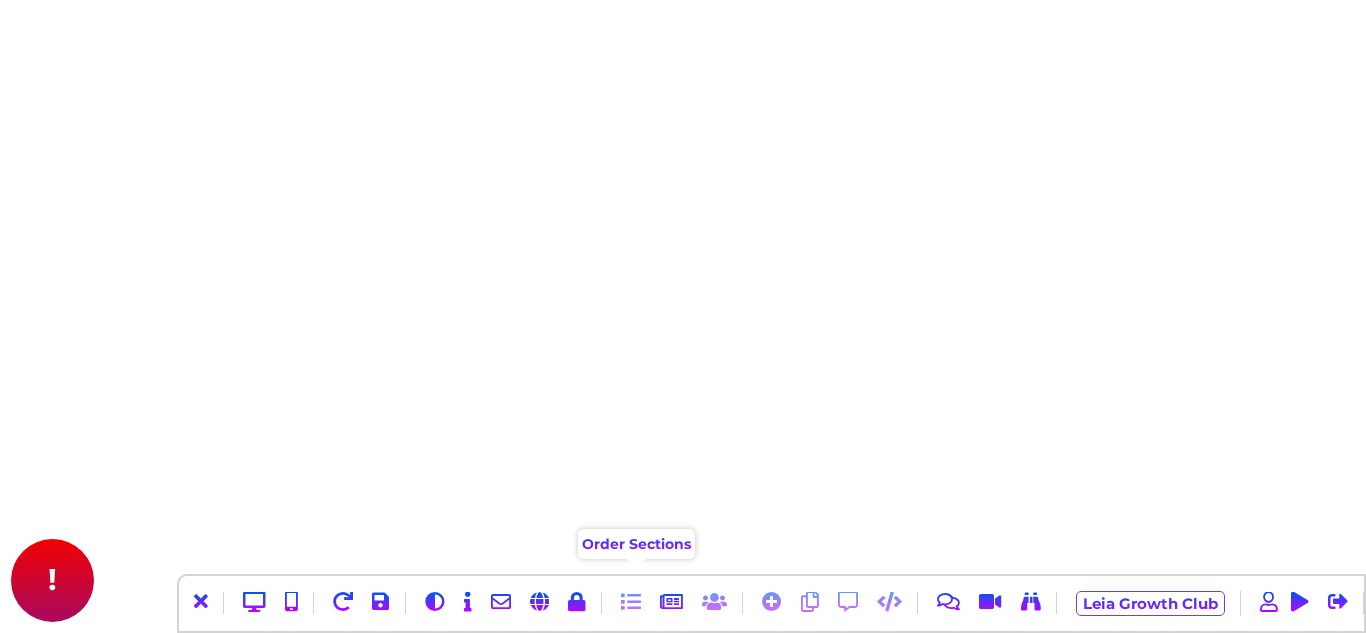 click at bounding box center [631, 602] 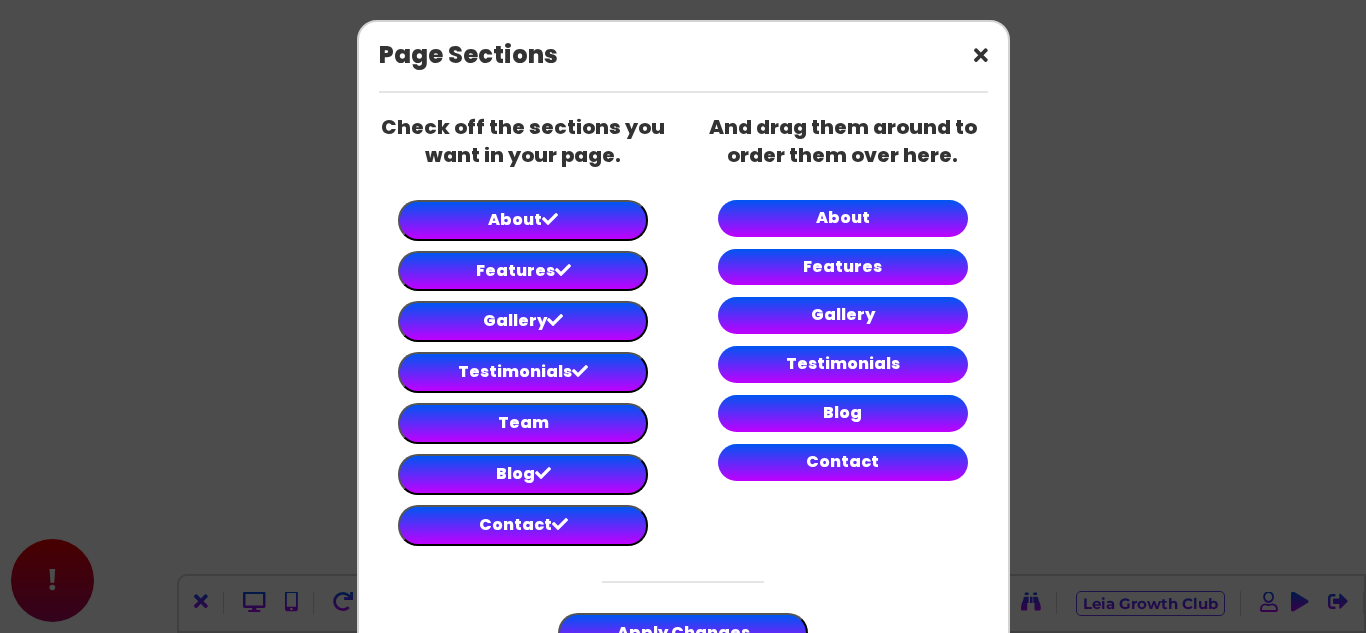 click at bounding box center [843, 56] 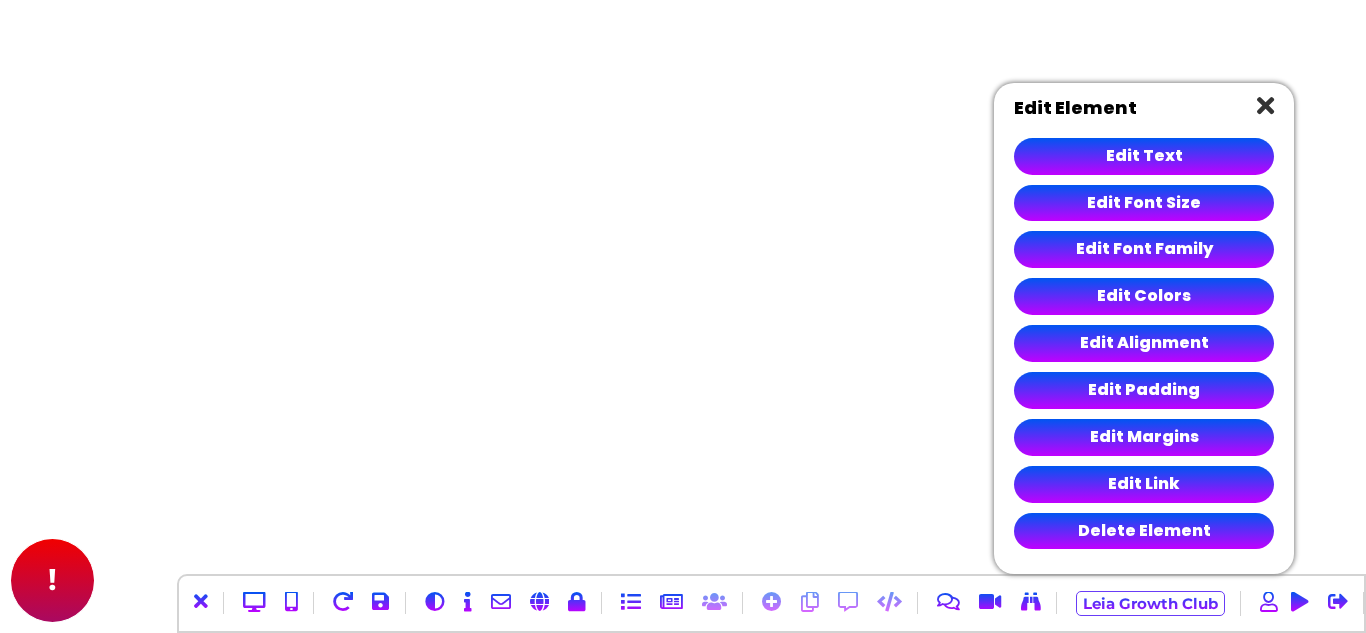 click at bounding box center (1265, 105) 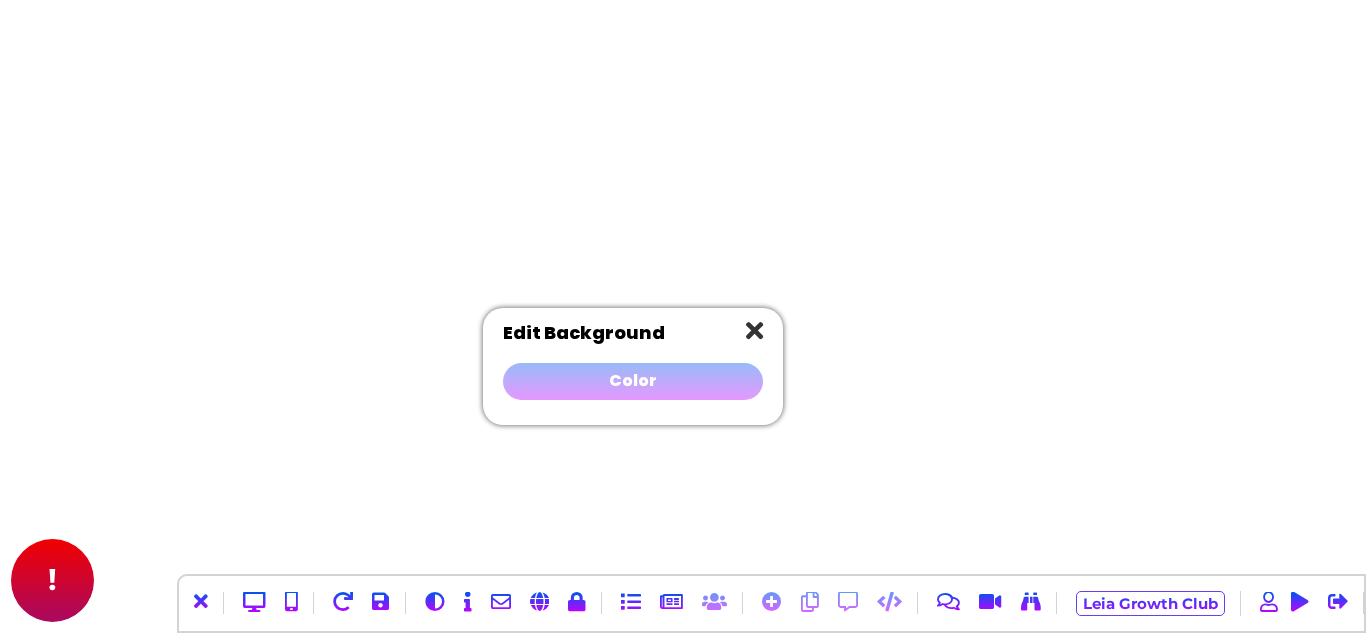 click on "Color" at bounding box center [633, 381] 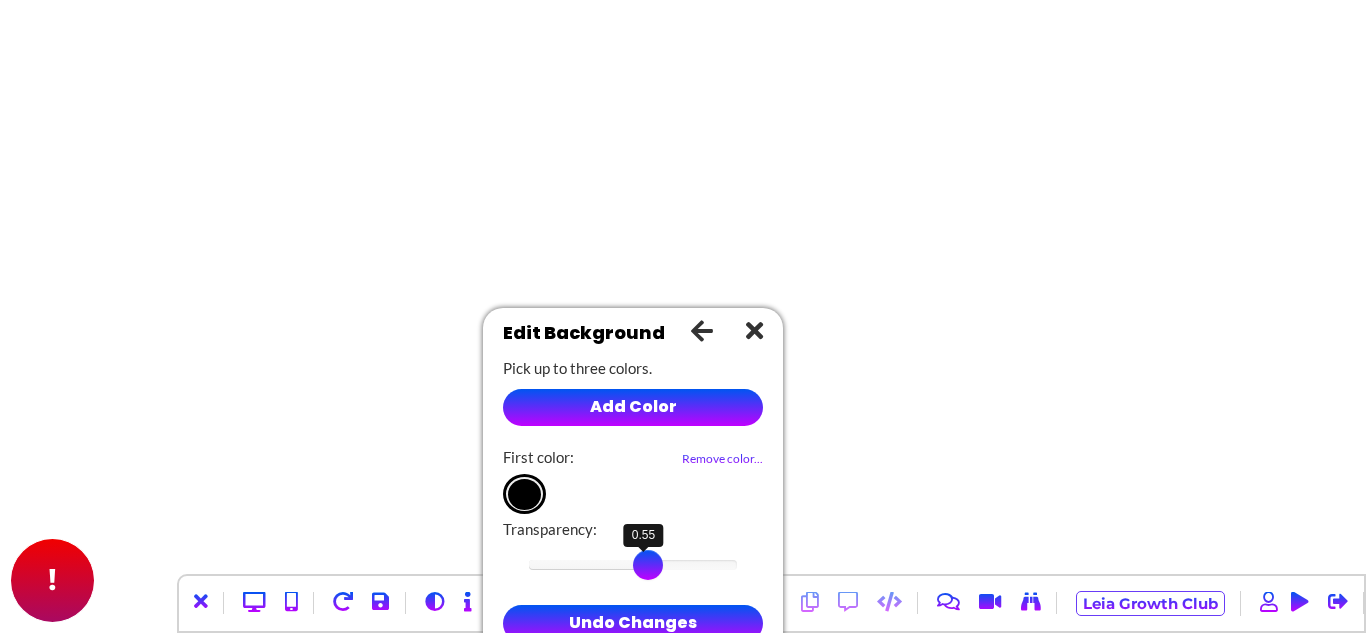drag, startPoint x: 632, startPoint y: 559, endPoint x: 643, endPoint y: 578, distance: 21.954498 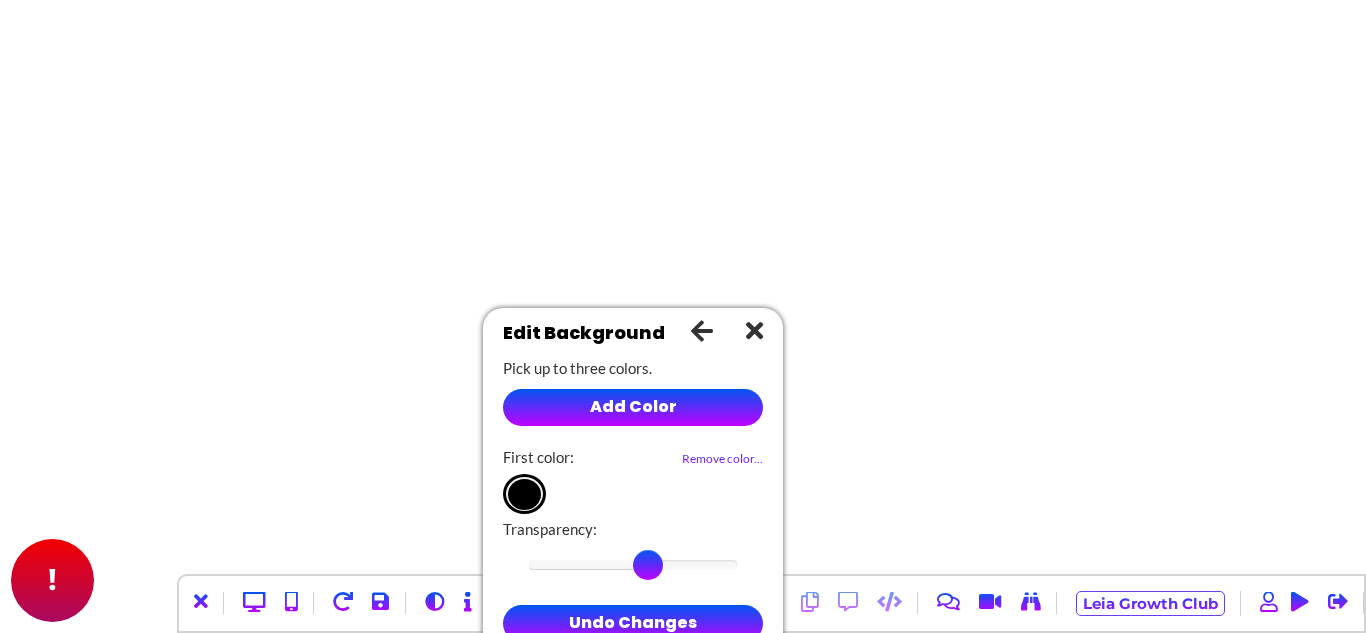 click on "Remove color..." at bounding box center (722, 458) 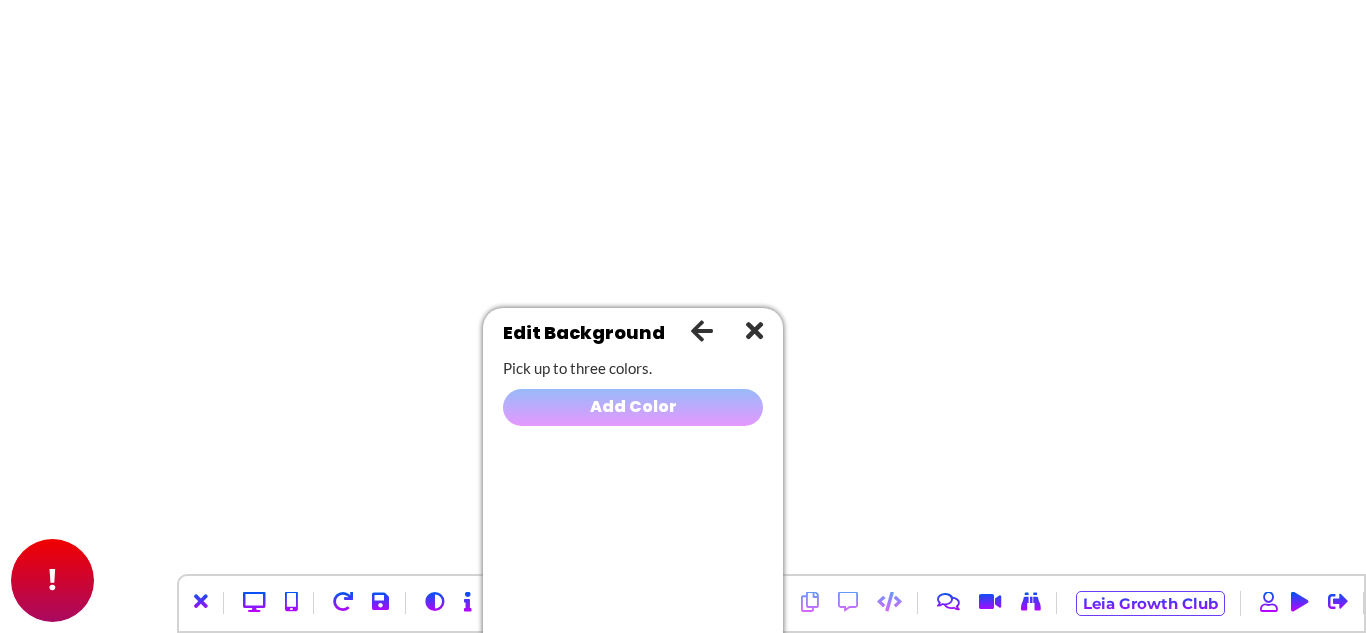 click on "Add Color" at bounding box center (633, 407) 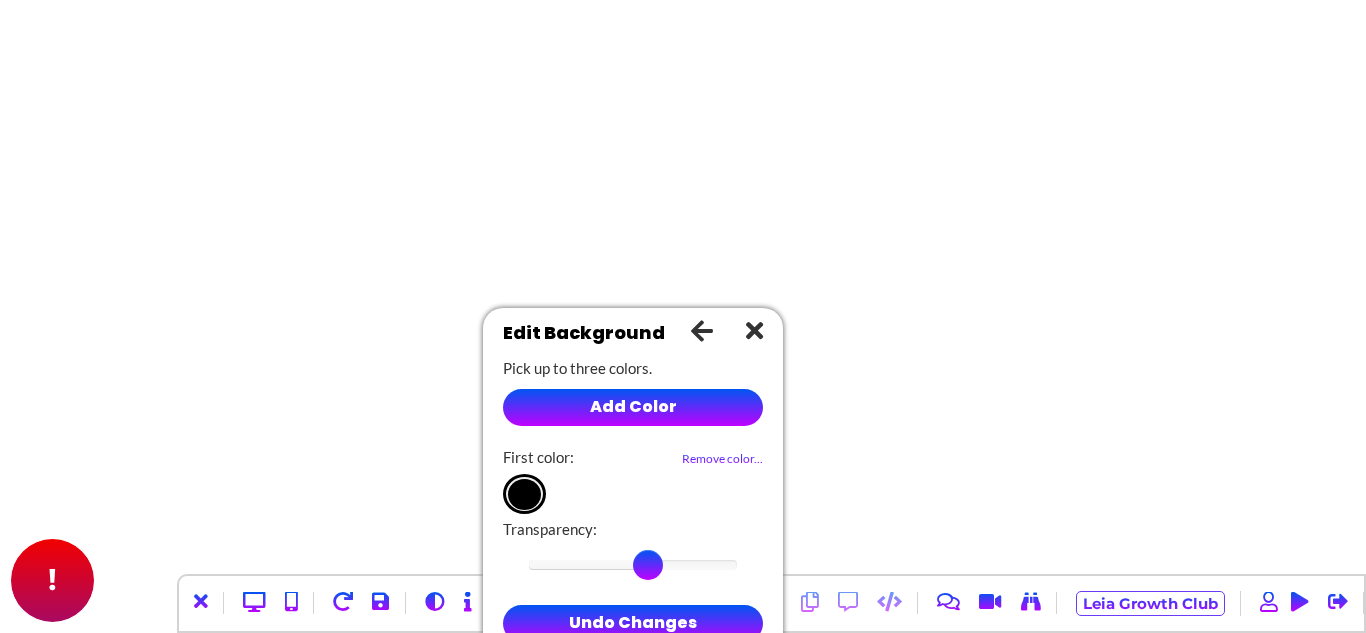 click on "Undo Changes" at bounding box center [633, 623] 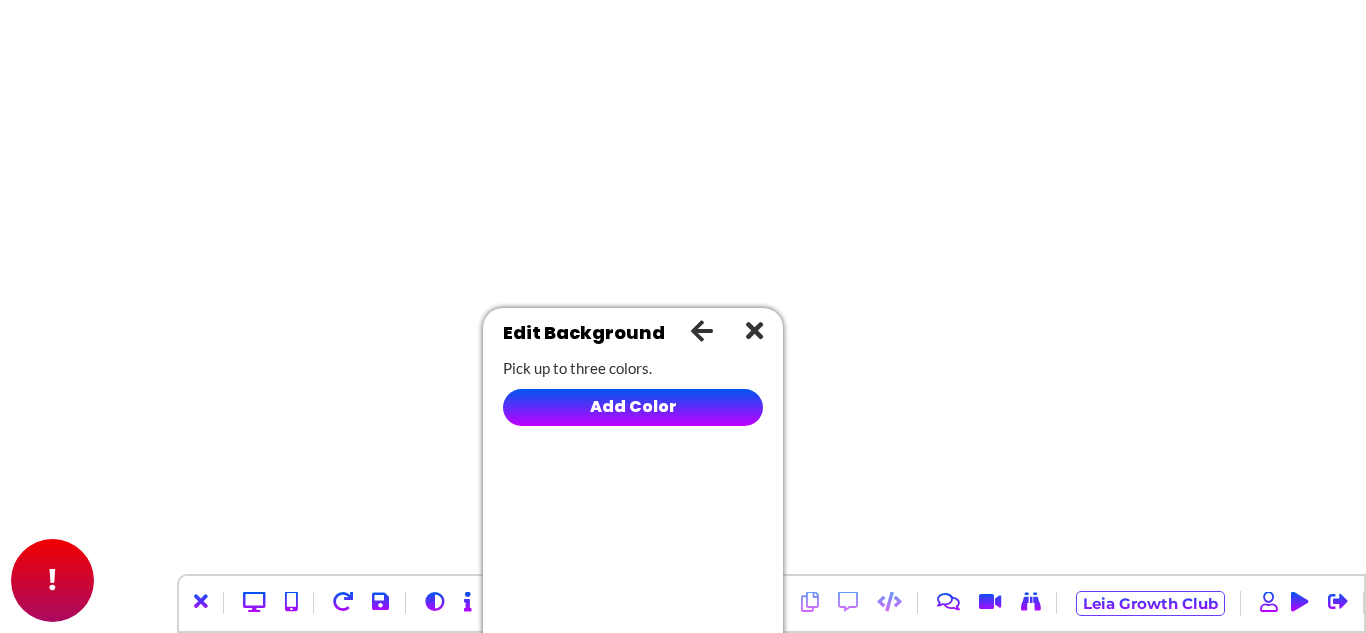 click at bounding box center [754, 330] 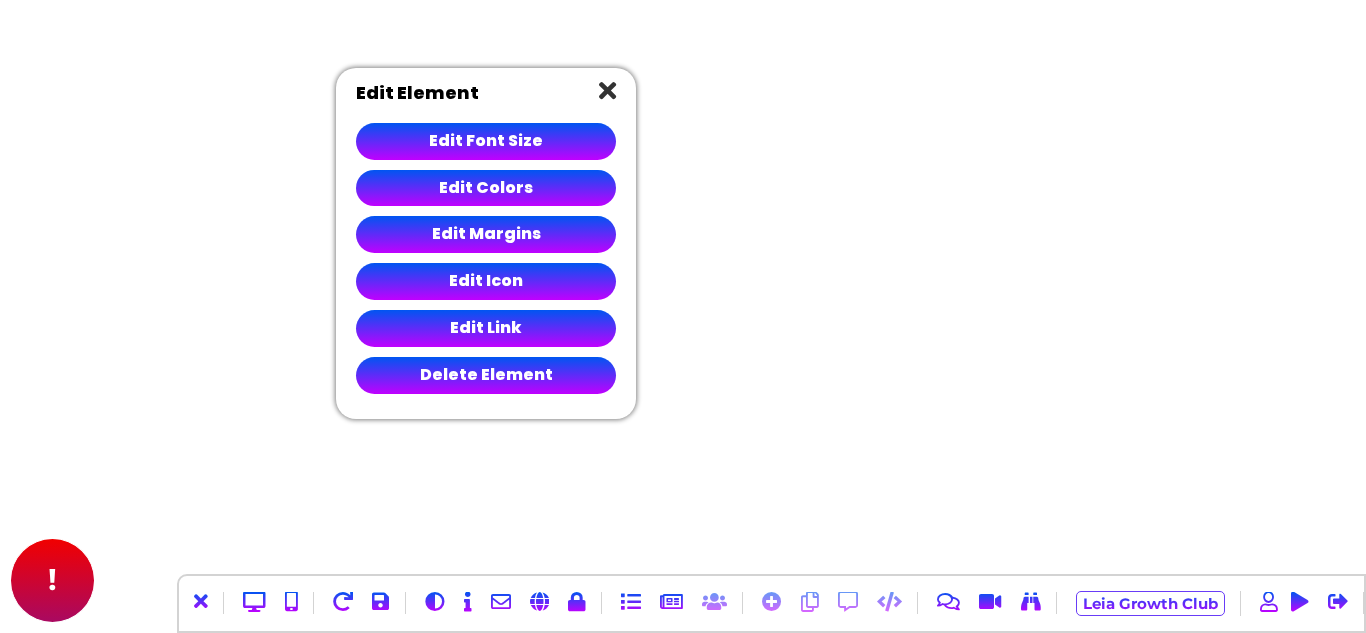 click at bounding box center [607, 90] 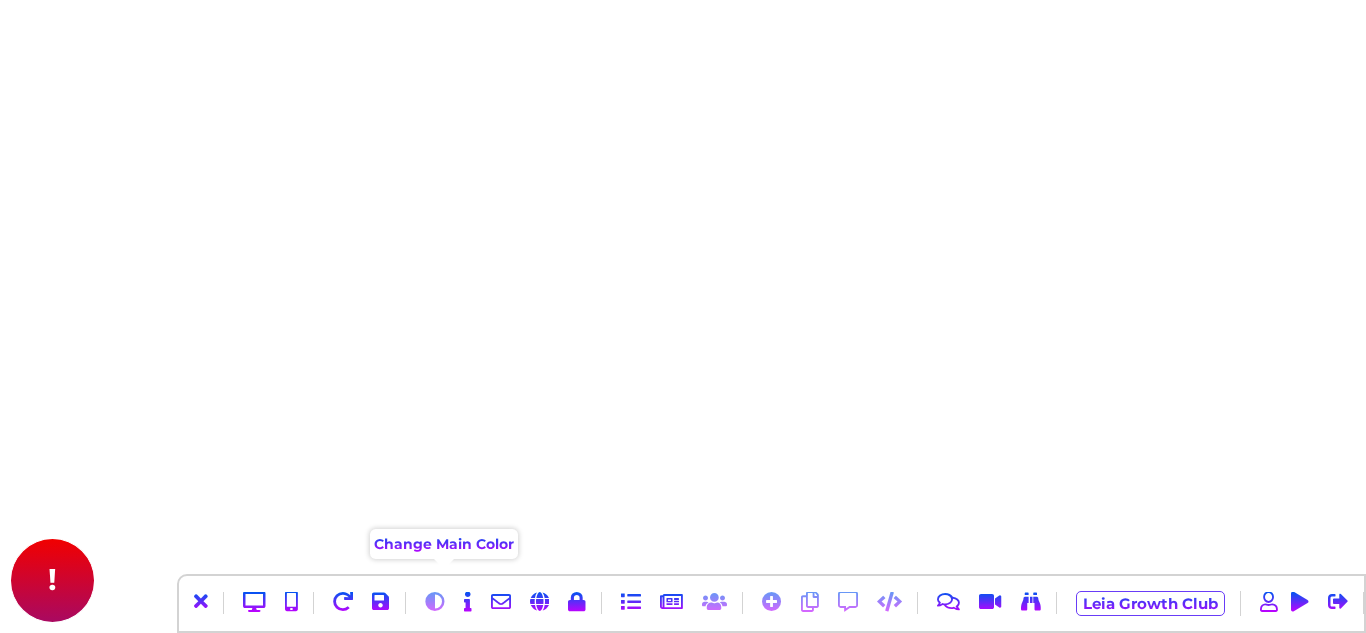 click at bounding box center [435, 602] 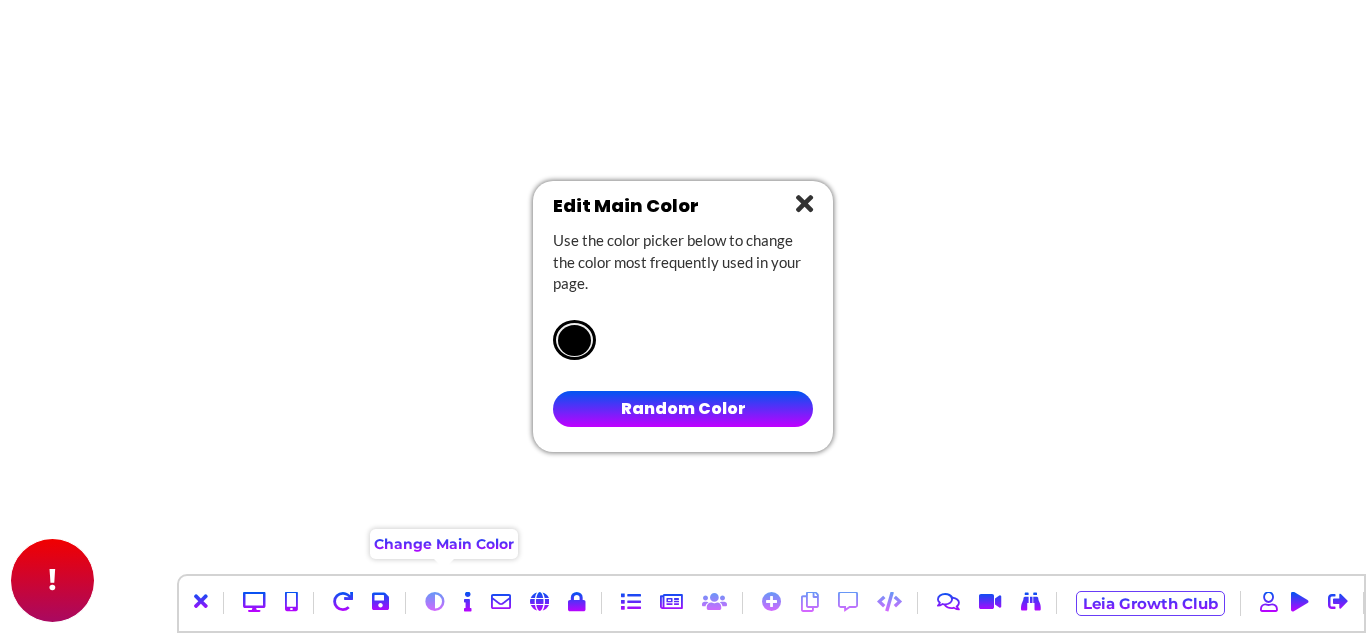 click at bounding box center [435, 602] 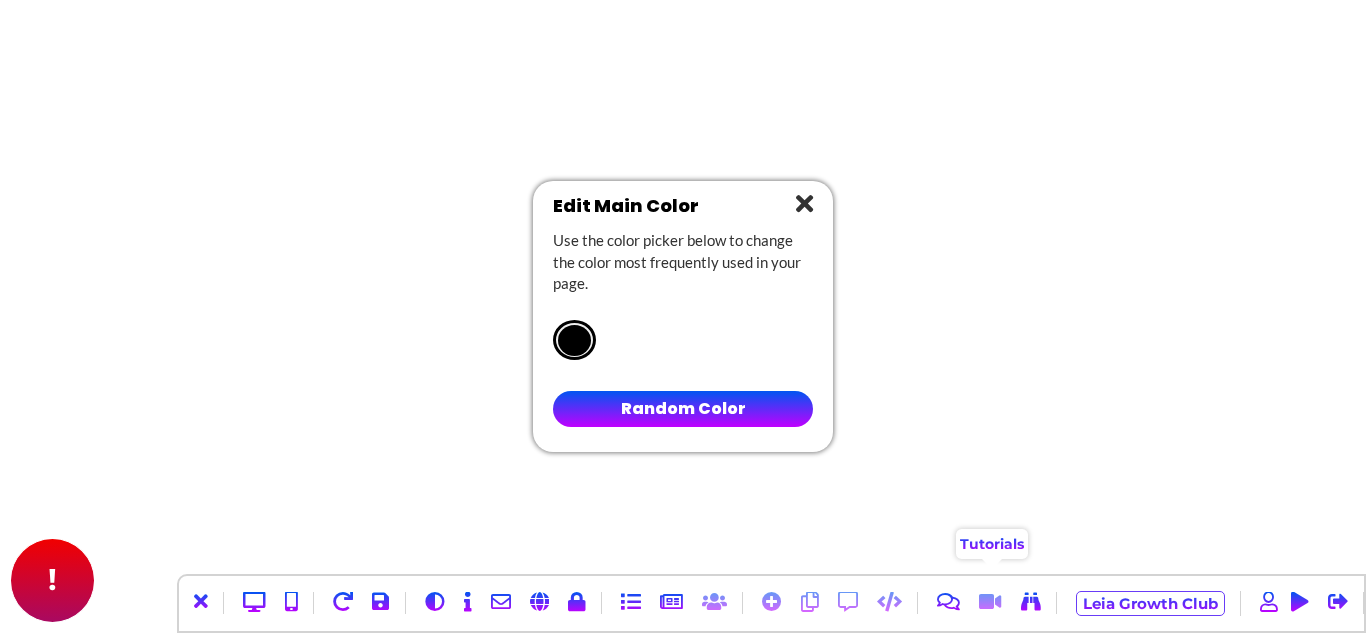click at bounding box center [990, 602] 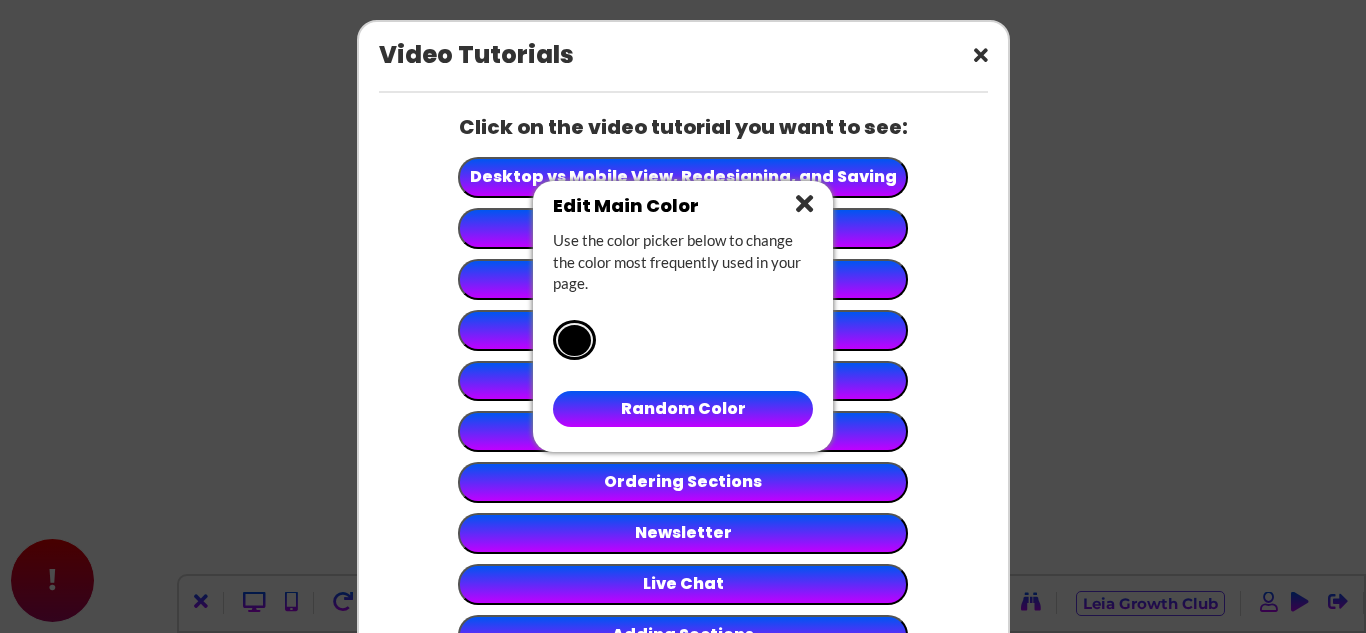 click at bounding box center (804, 203) 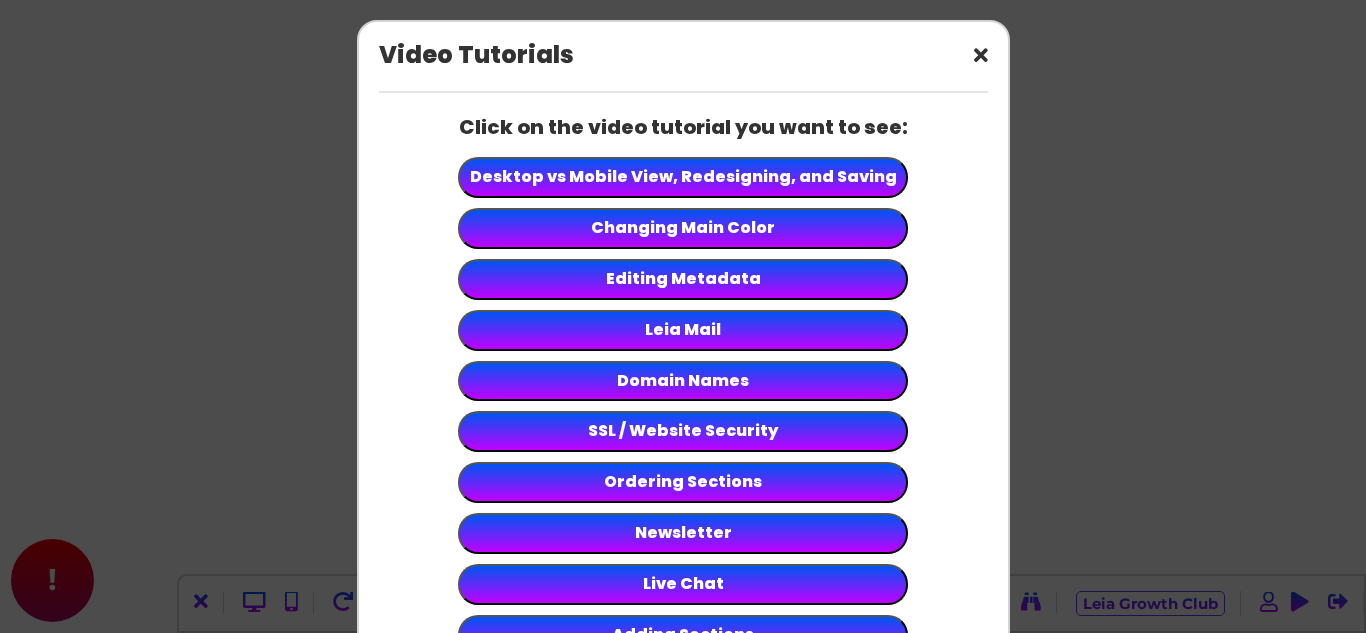 click on "Desktop vs Mobile View, Redesigning, and Saving" at bounding box center [683, 177] 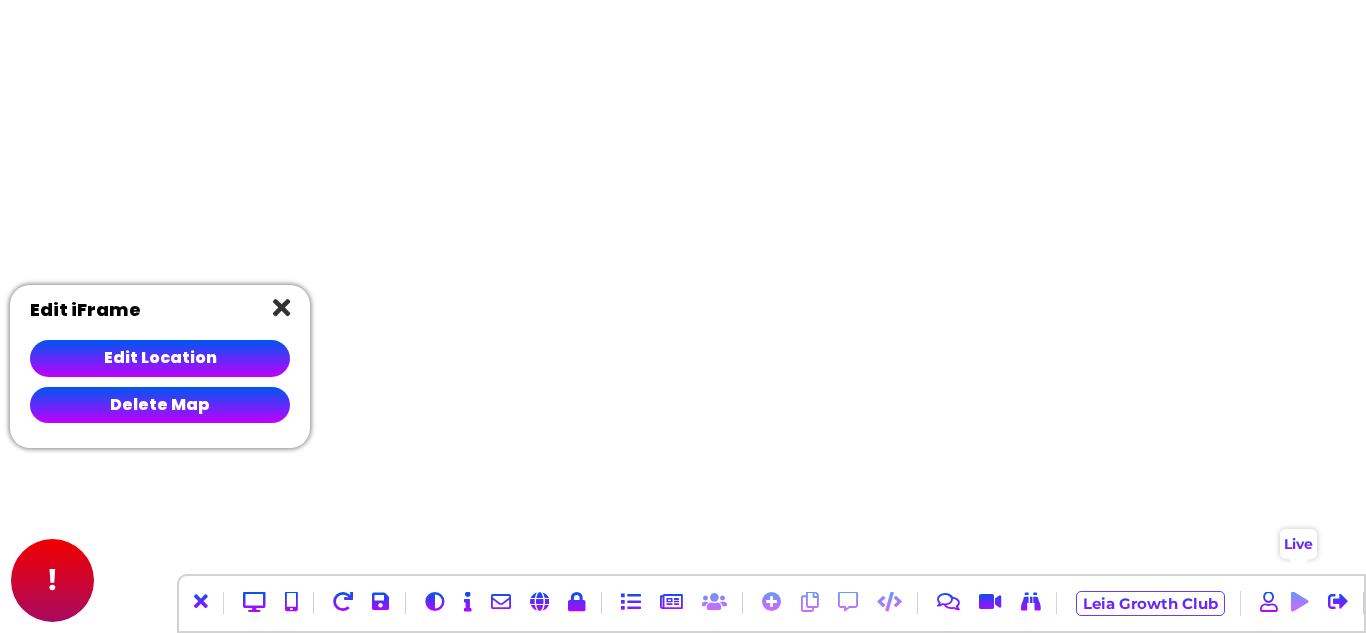 click at bounding box center (1300, 602) 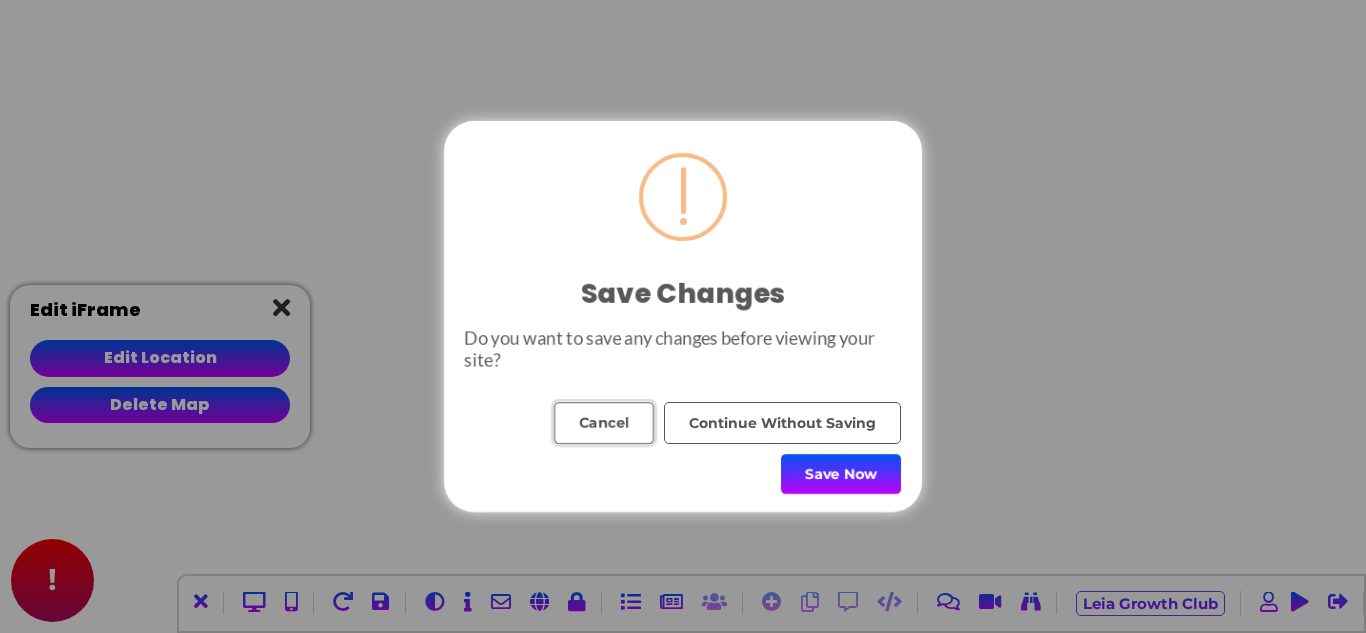 click on "Cancel" at bounding box center [604, 423] 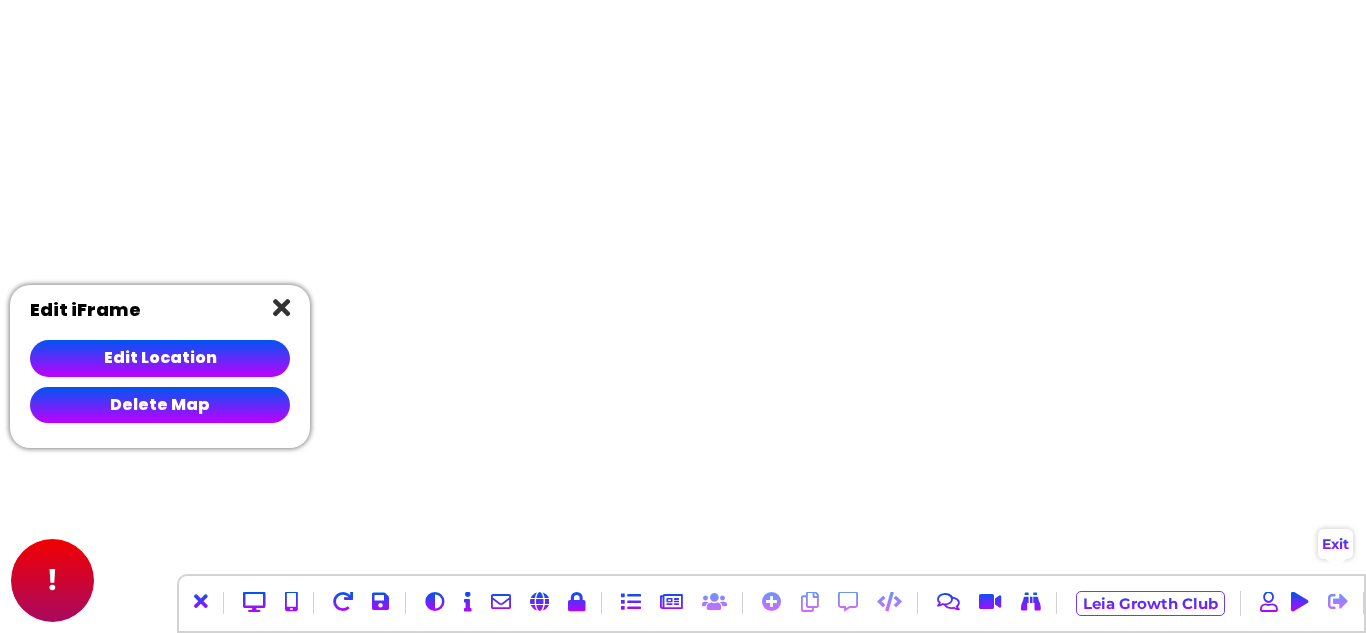 click at bounding box center [1338, 602] 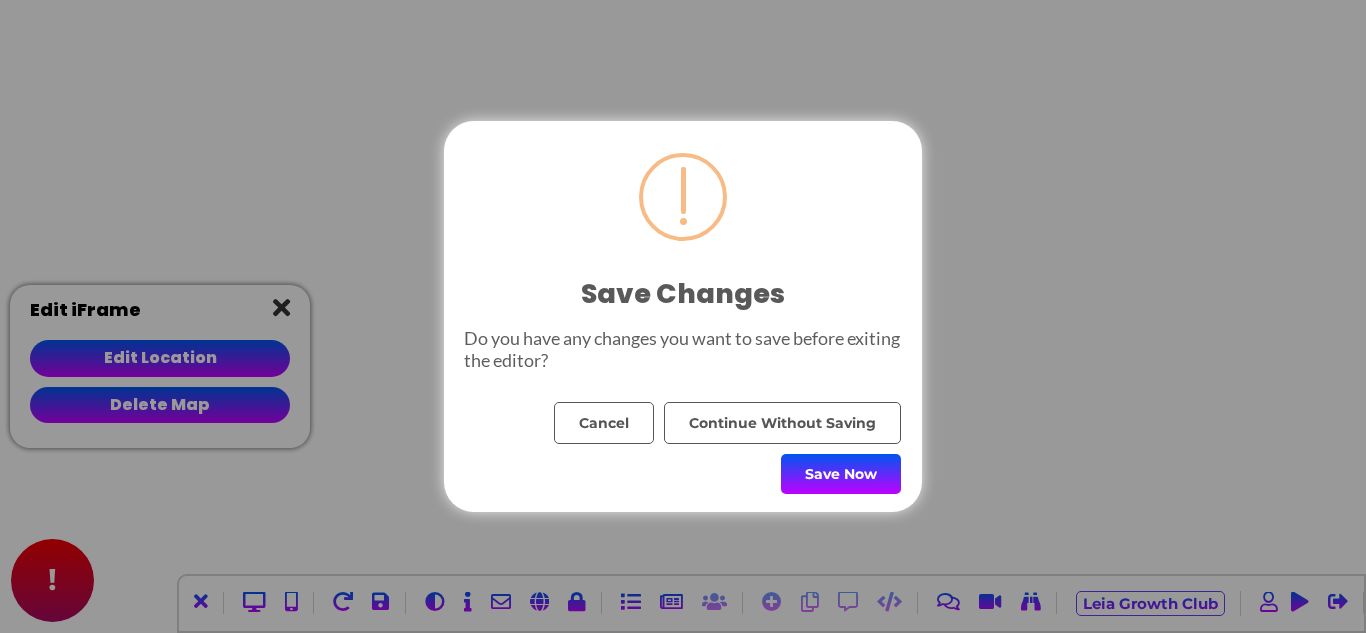 click on "Save Now" at bounding box center (841, 474) 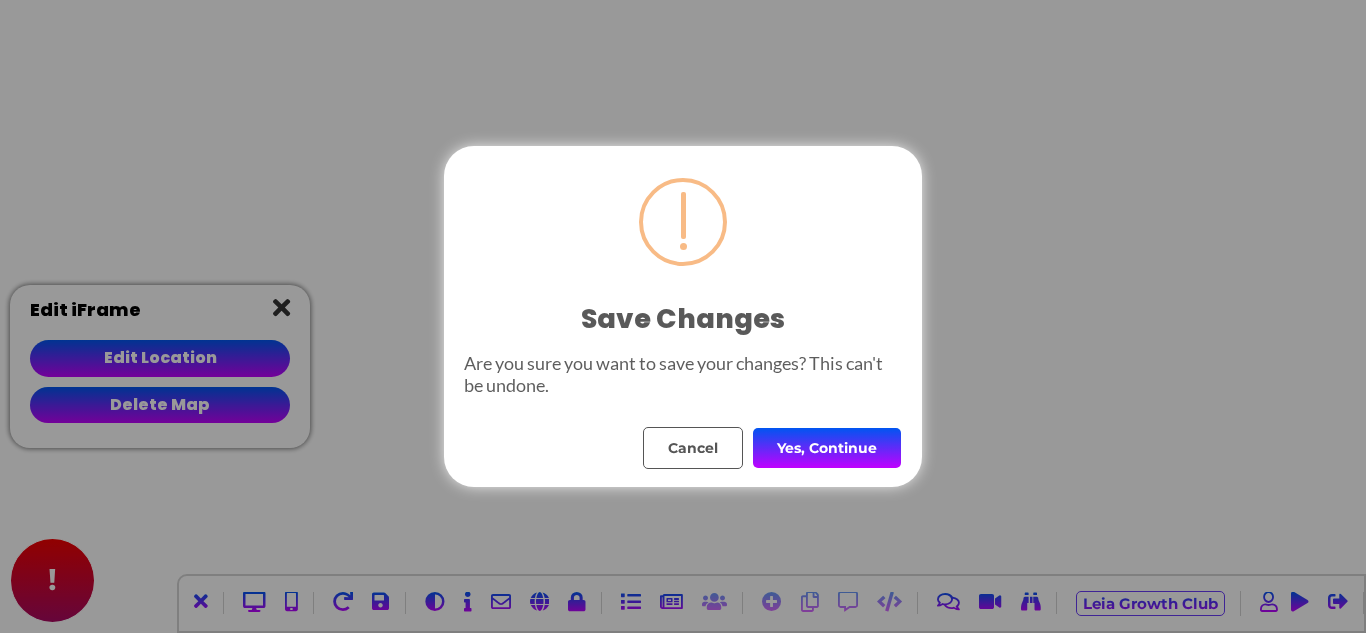 click on "Yes, Continue" at bounding box center (827, 448) 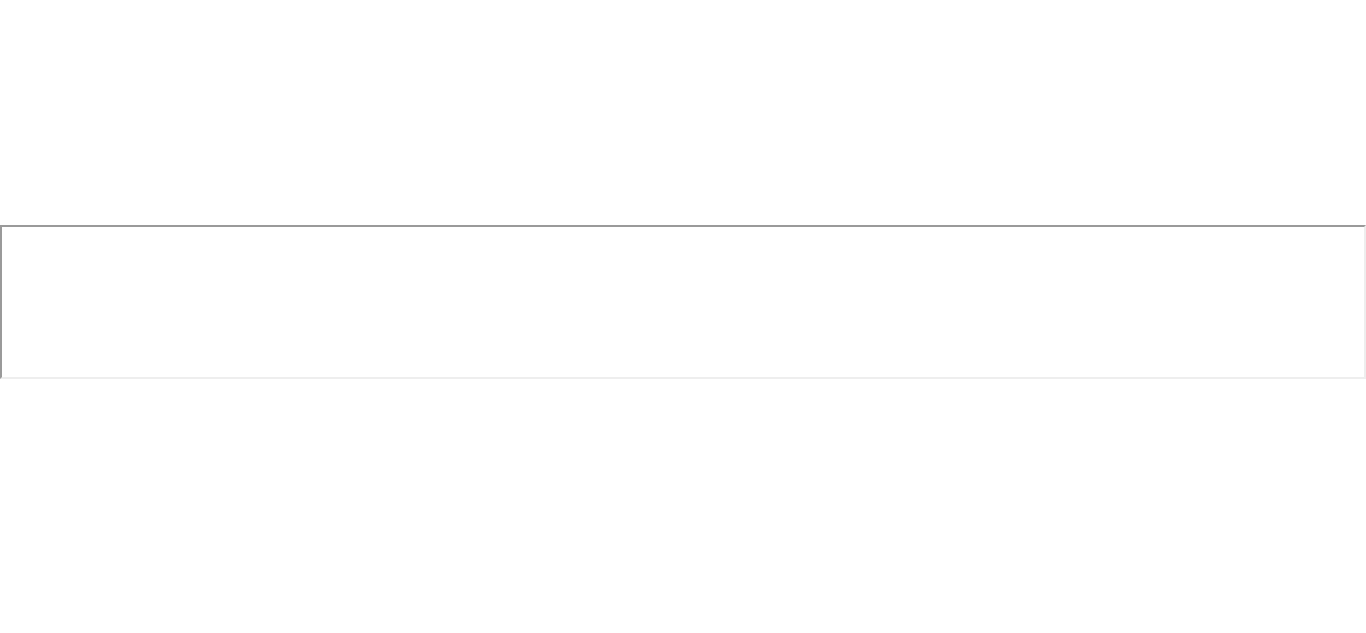 scroll, scrollTop: 0, scrollLeft: 0, axis: both 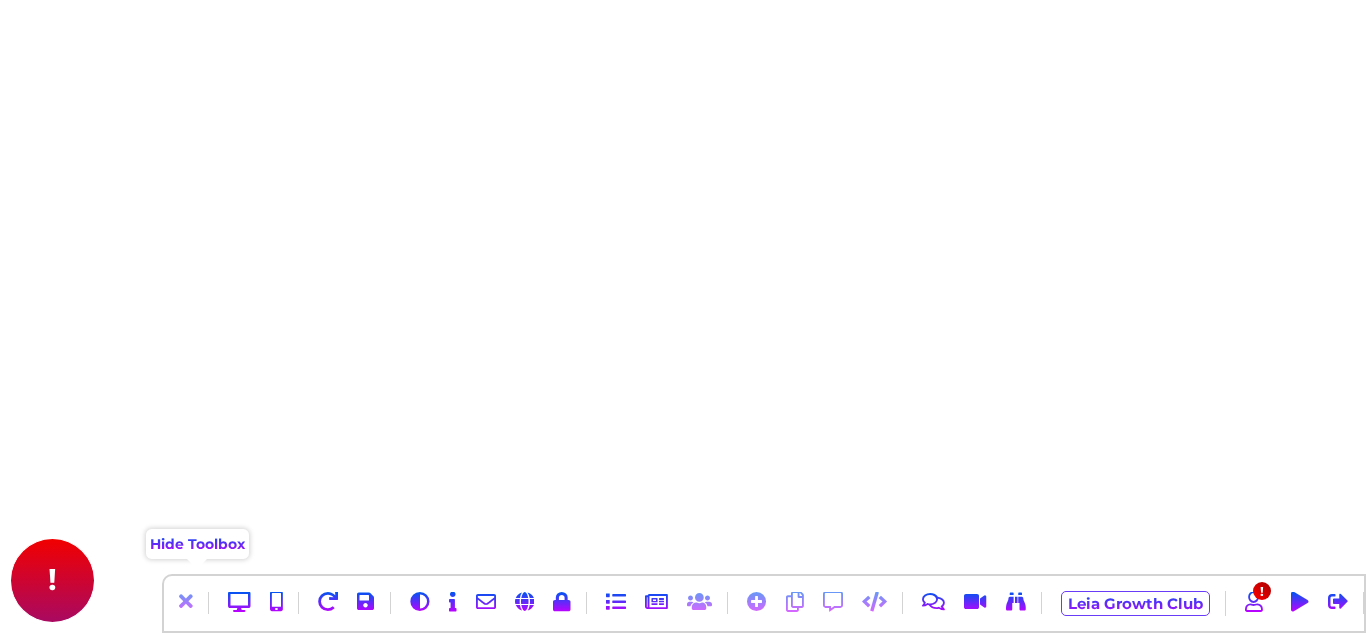 click at bounding box center [186, 602] 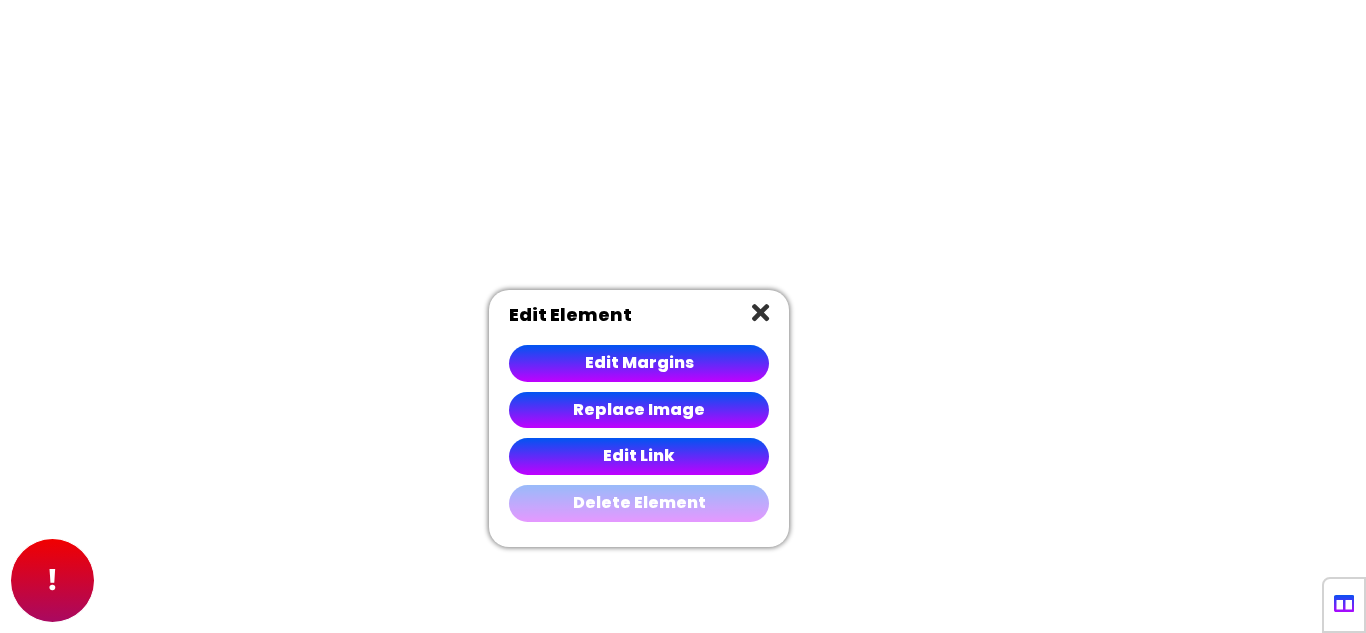 click on "Delete Element" at bounding box center [639, 503] 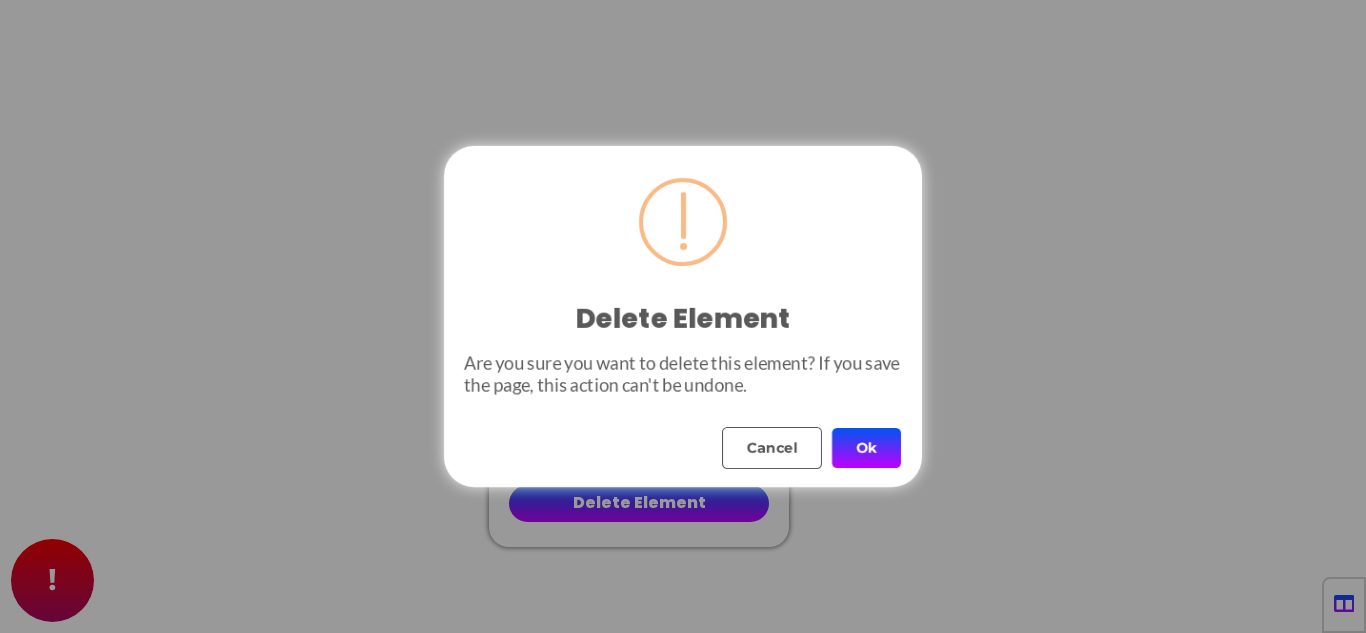 click on "Ok" at bounding box center [866, 448] 